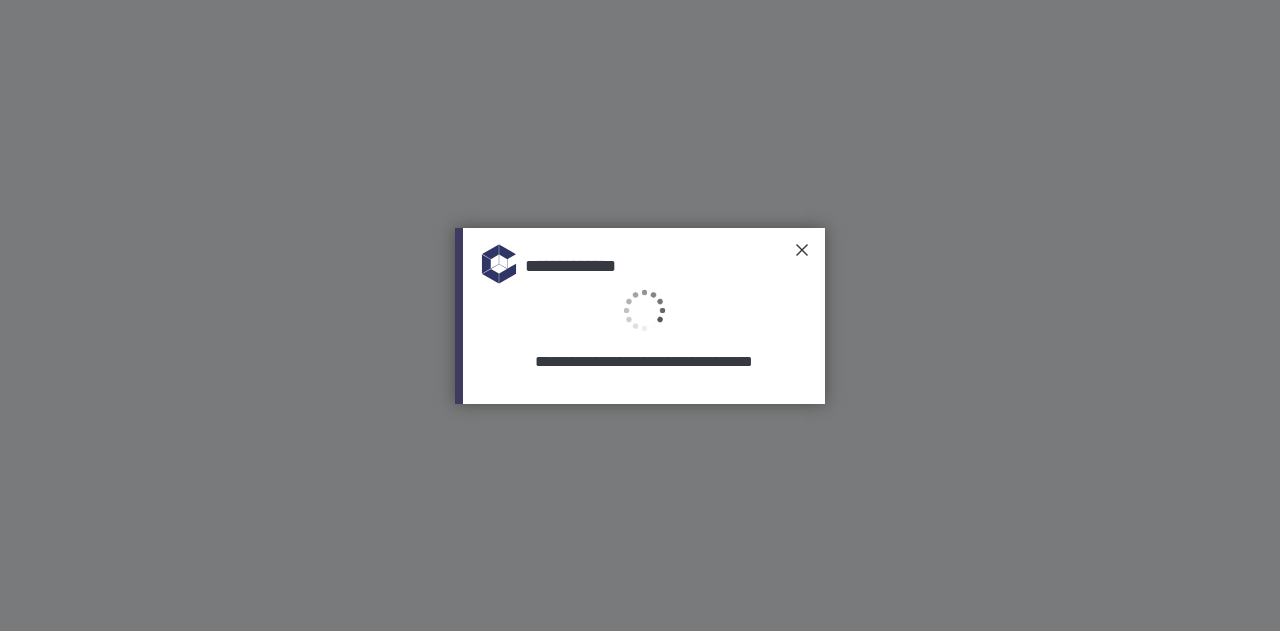 scroll, scrollTop: 0, scrollLeft: 0, axis: both 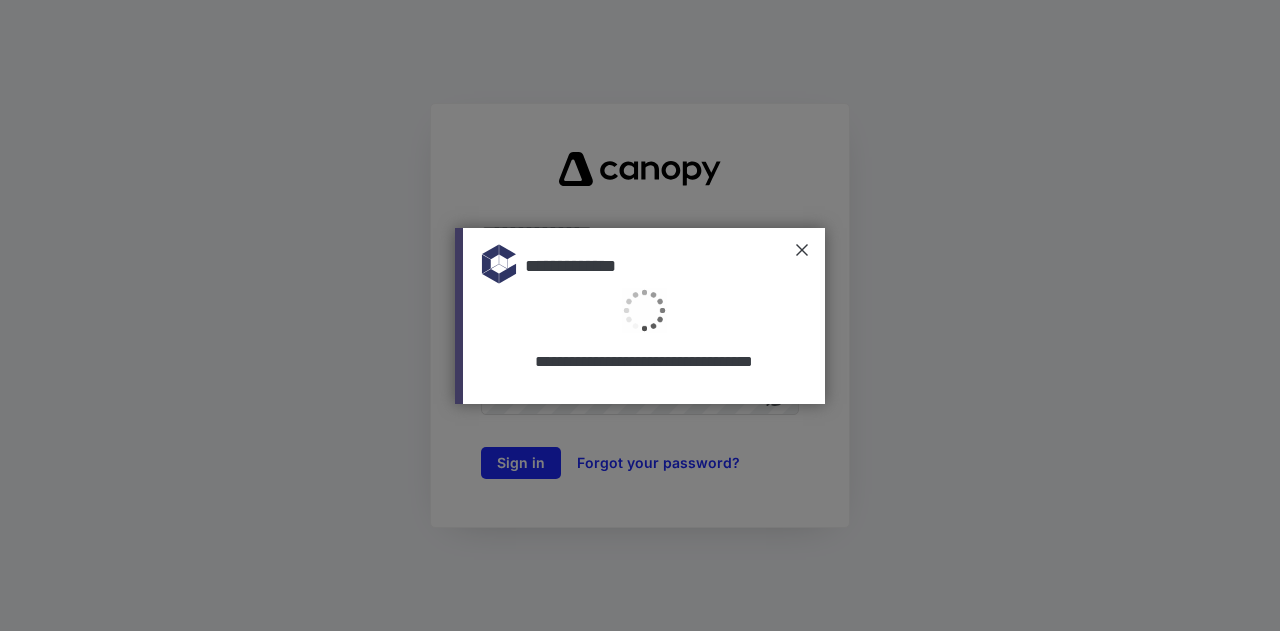 type on "**********" 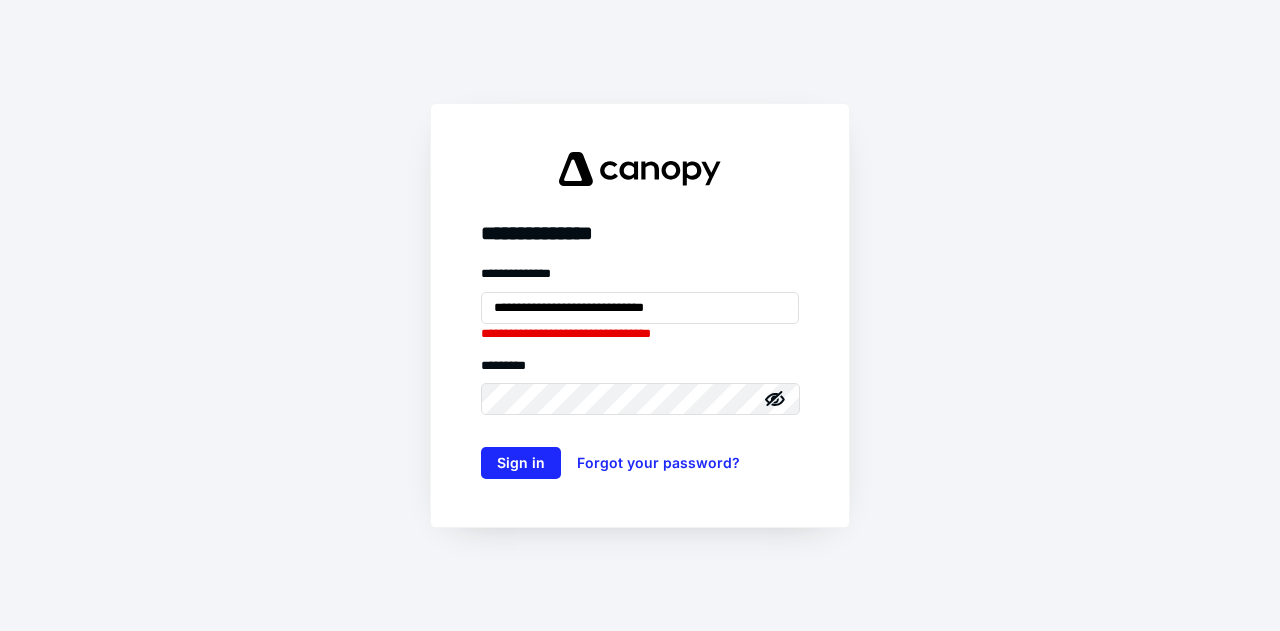 scroll, scrollTop: 0, scrollLeft: 0, axis: both 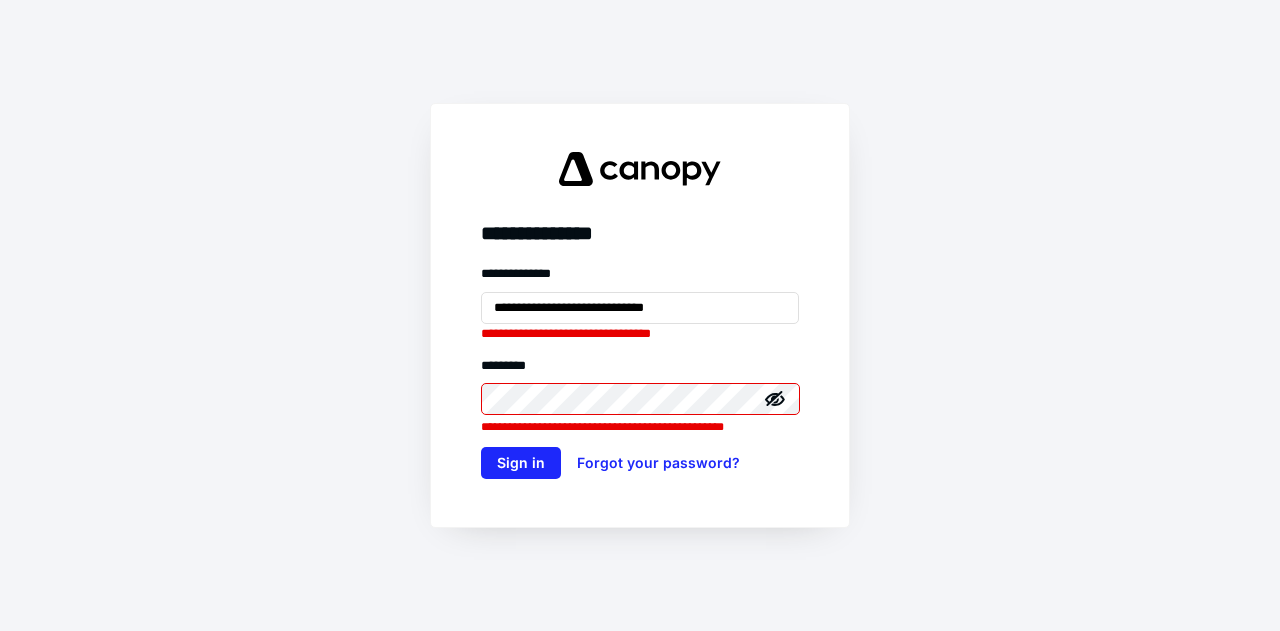 click 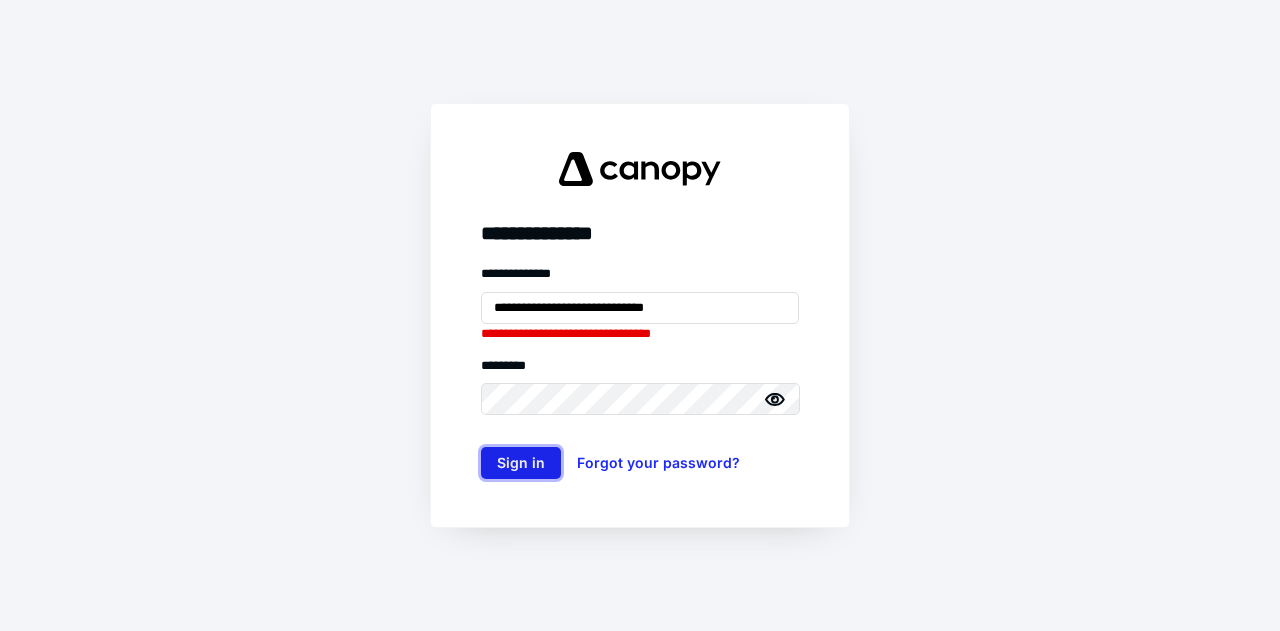 click on "Sign in" at bounding box center (521, 463) 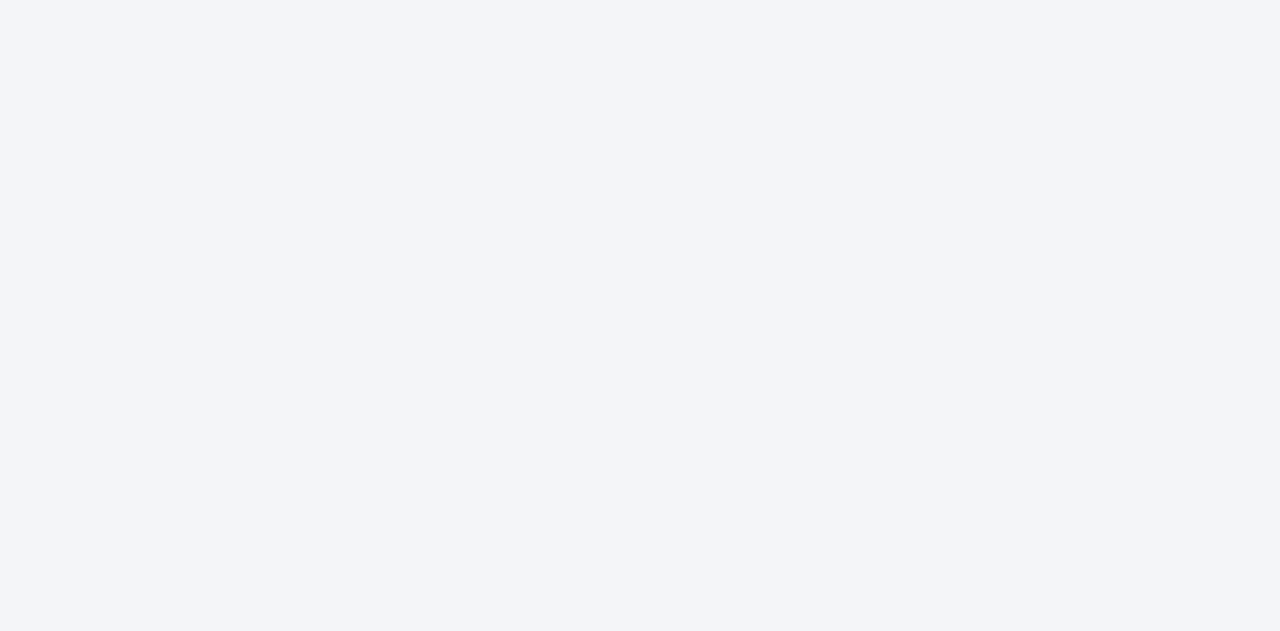 scroll, scrollTop: 0, scrollLeft: 0, axis: both 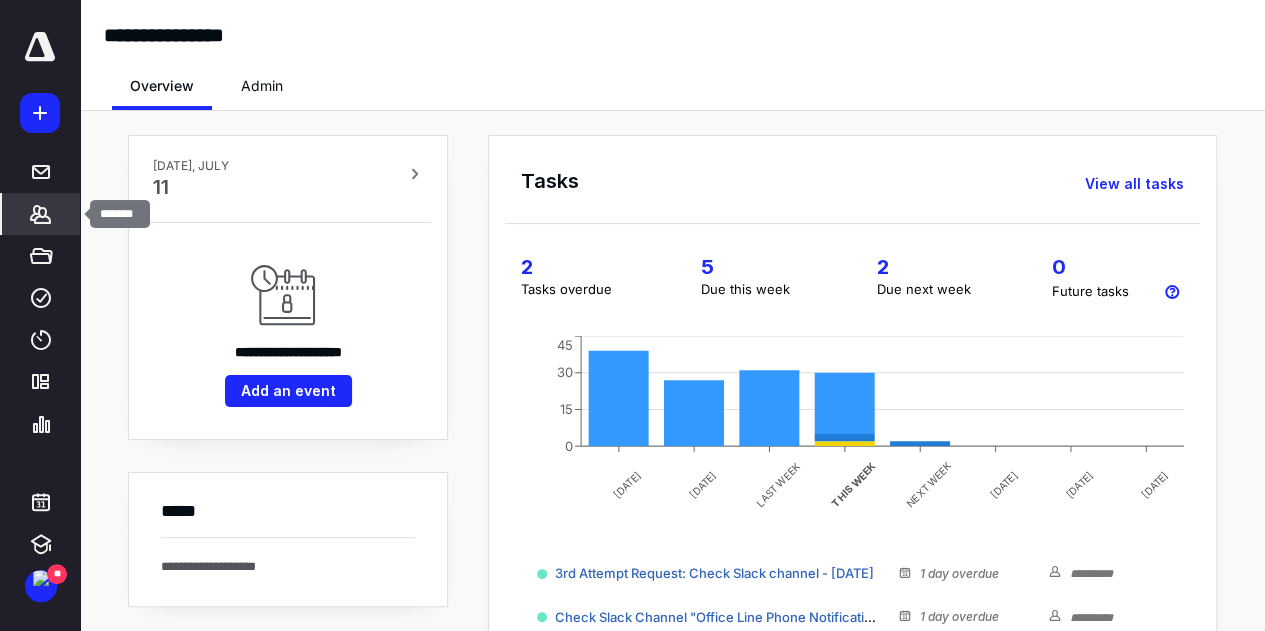 click 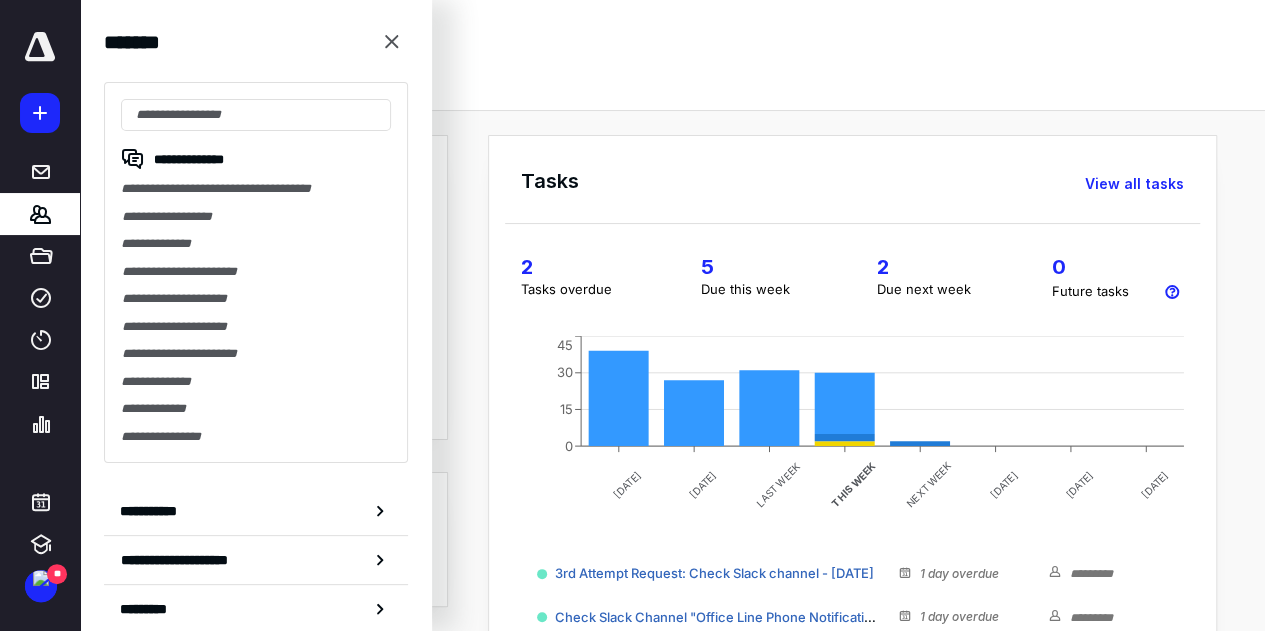 click 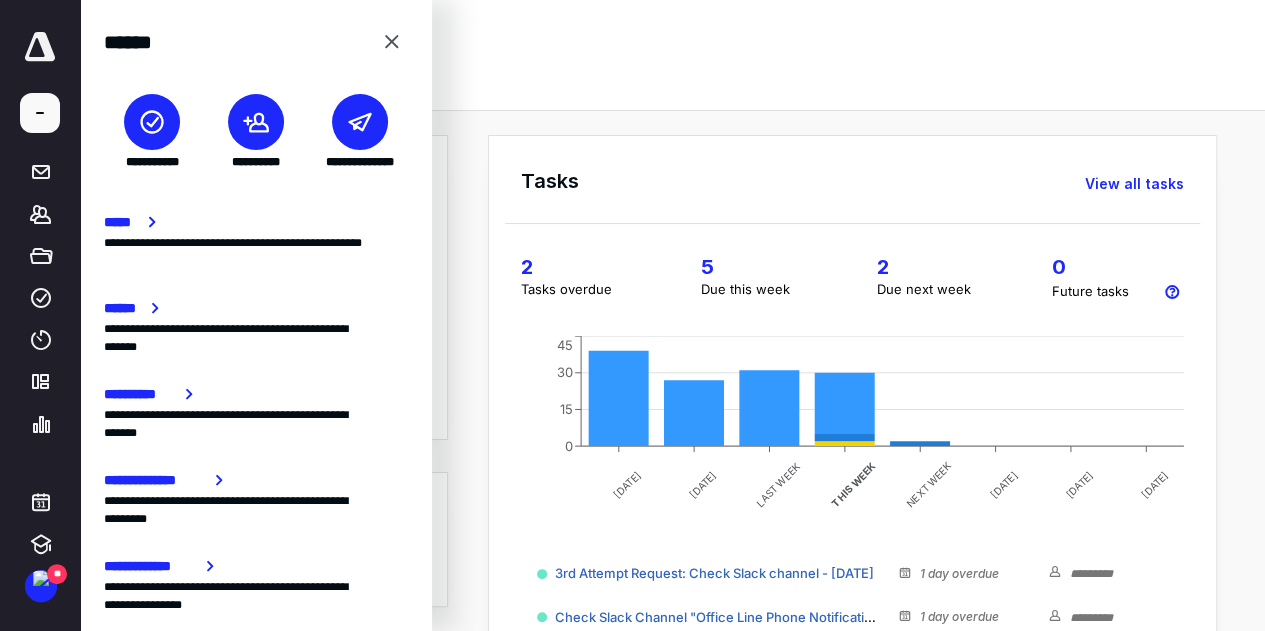 click 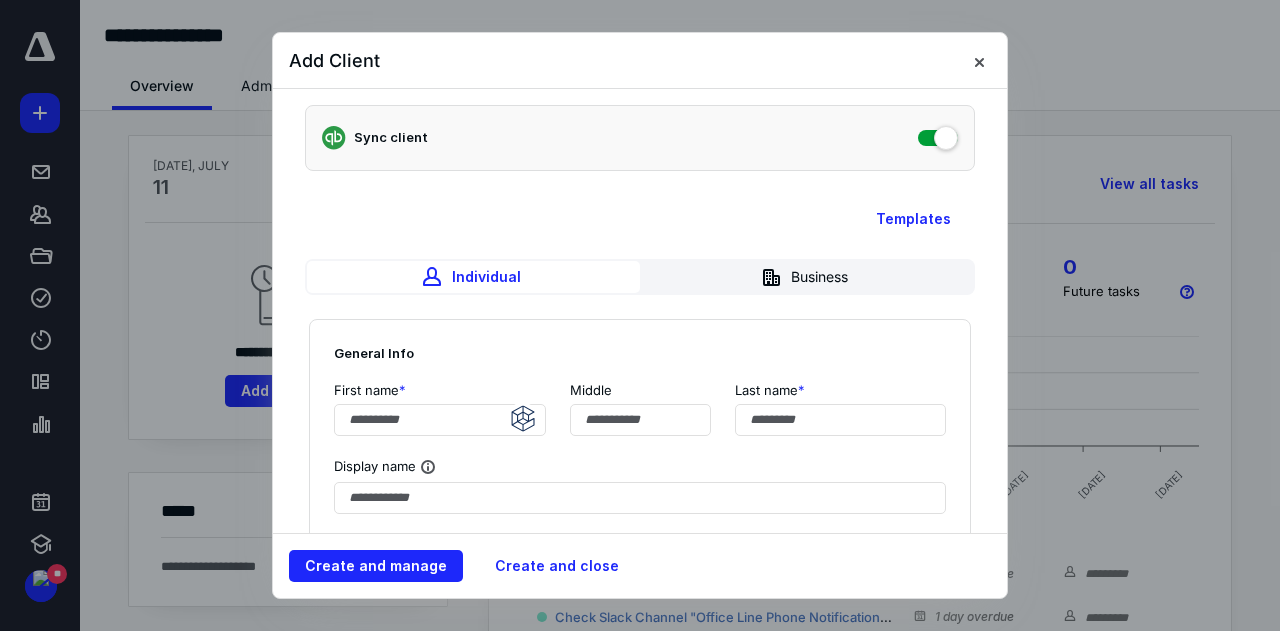 scroll, scrollTop: 200, scrollLeft: 0, axis: vertical 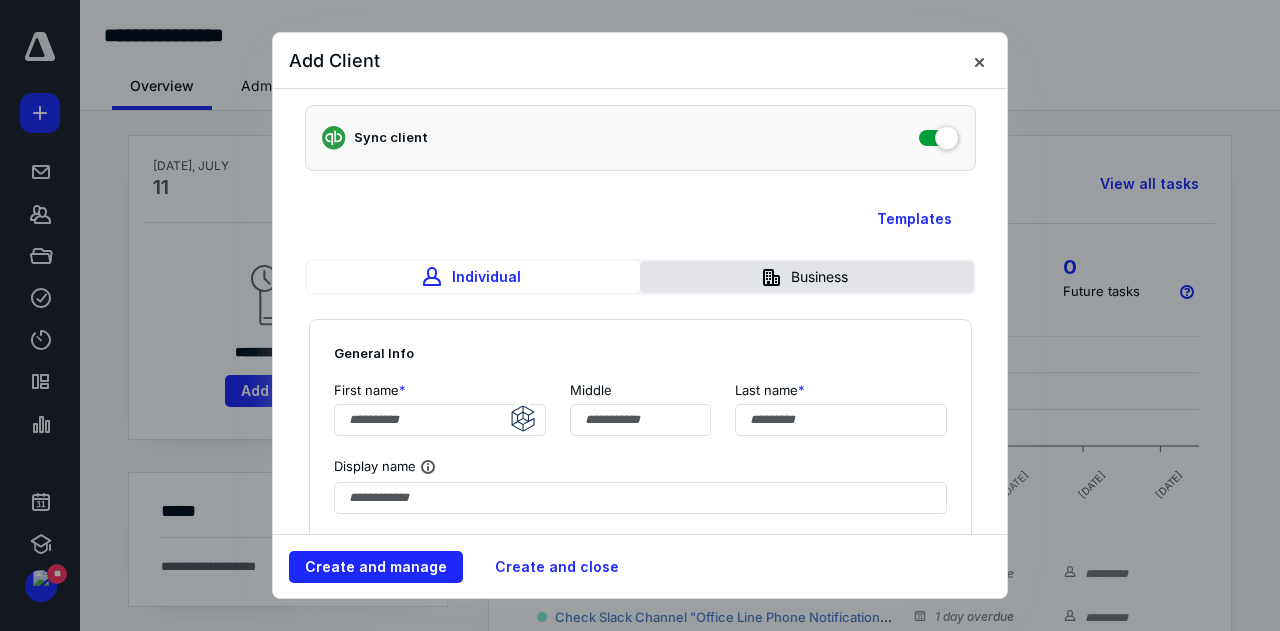 click on "Business" at bounding box center [806, 277] 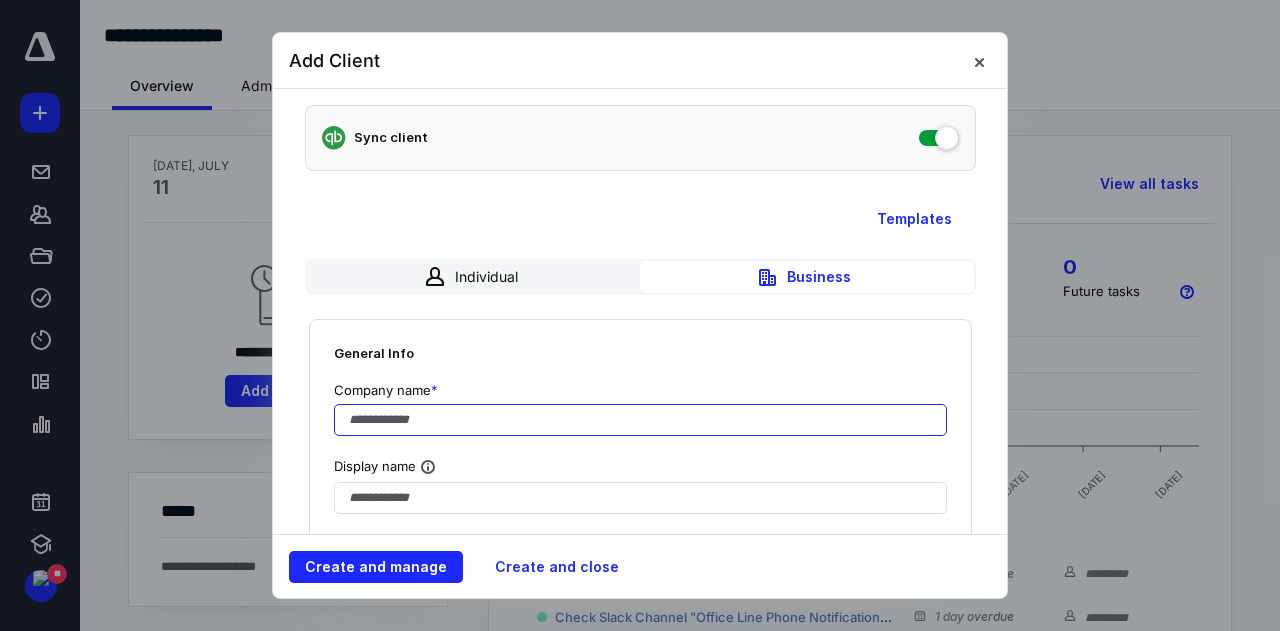 click at bounding box center [640, 420] 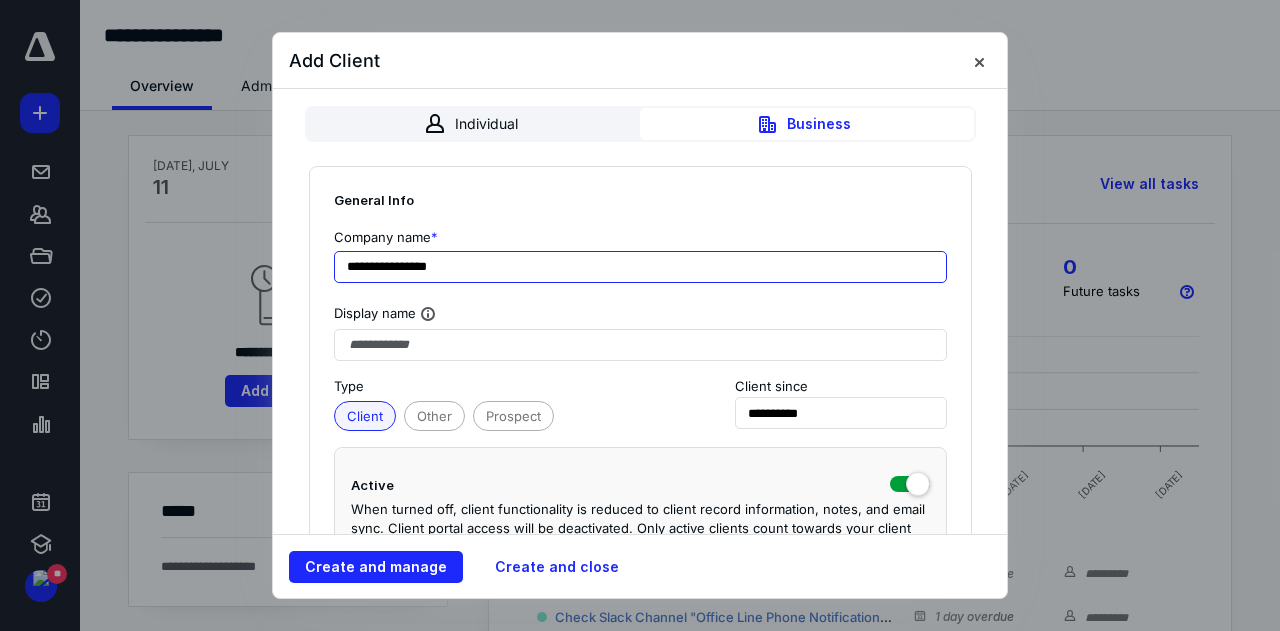 scroll, scrollTop: 200, scrollLeft: 0, axis: vertical 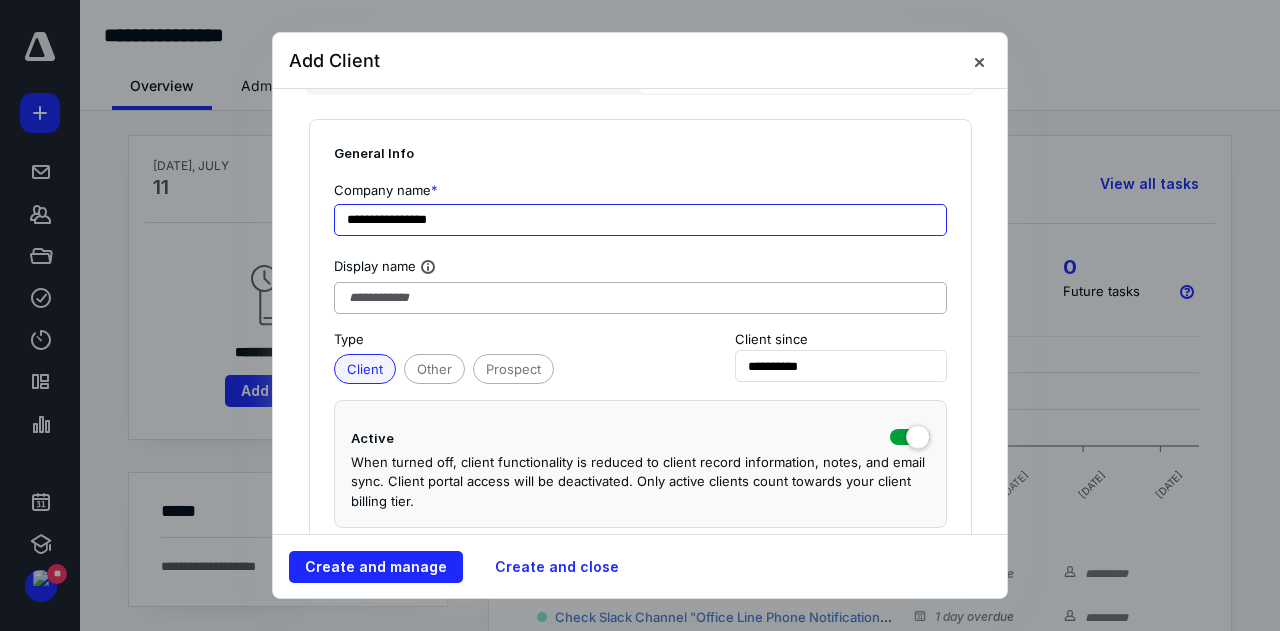 type on "**********" 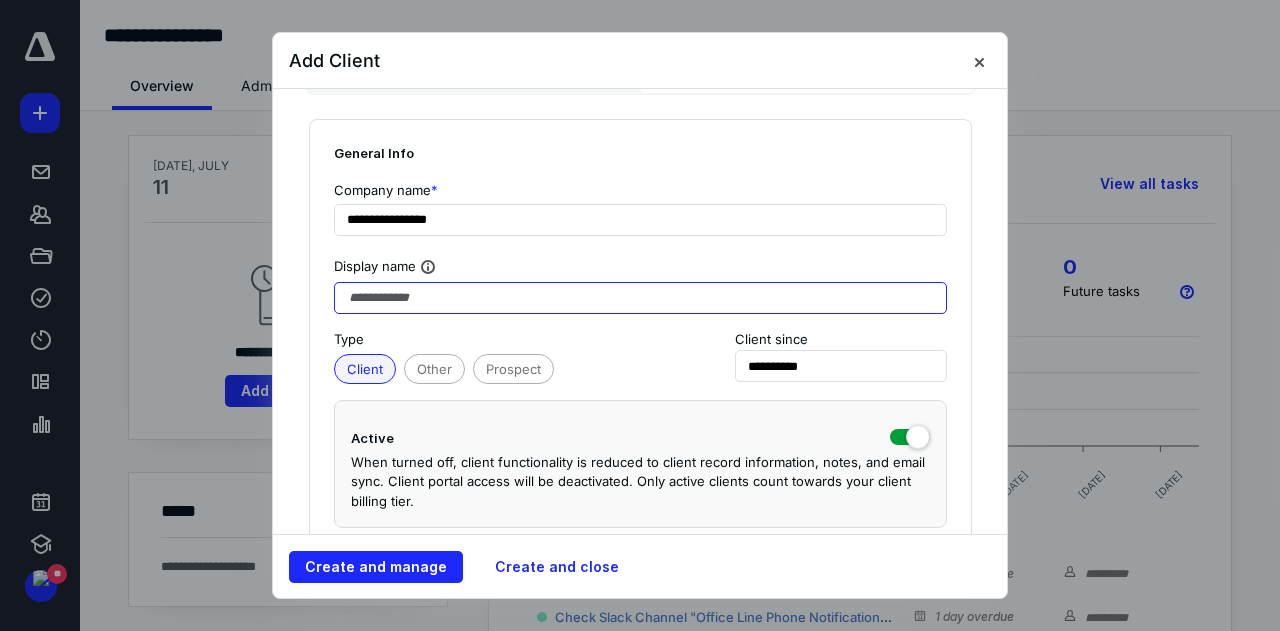 click at bounding box center [640, 298] 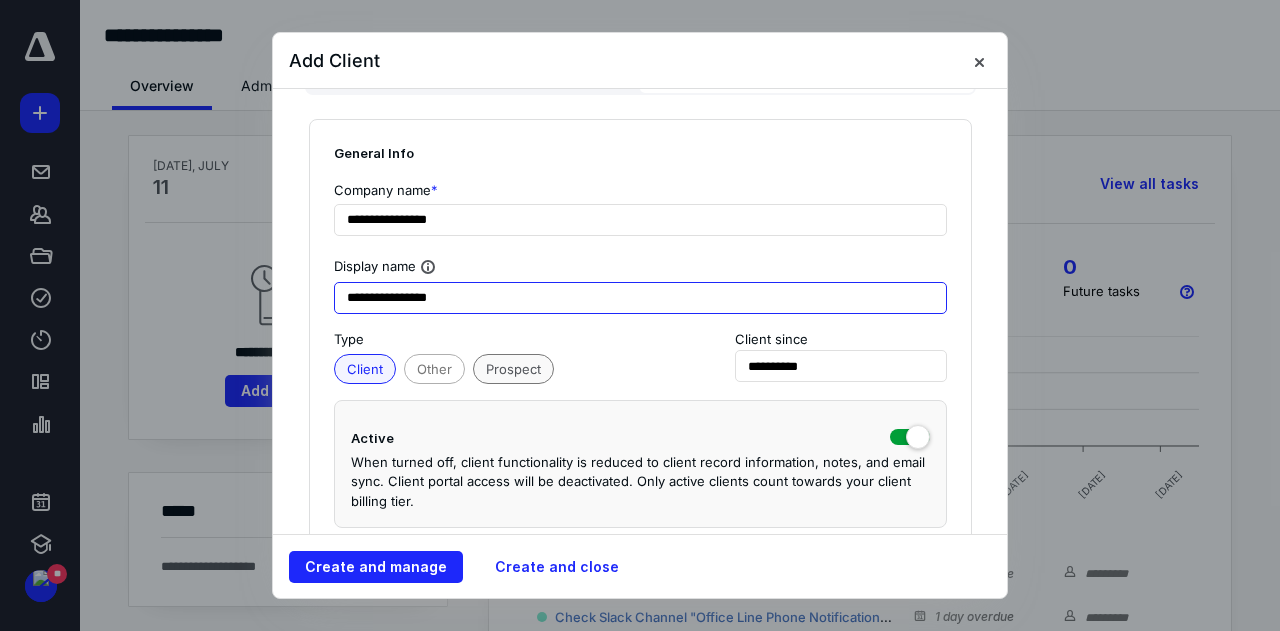type on "**********" 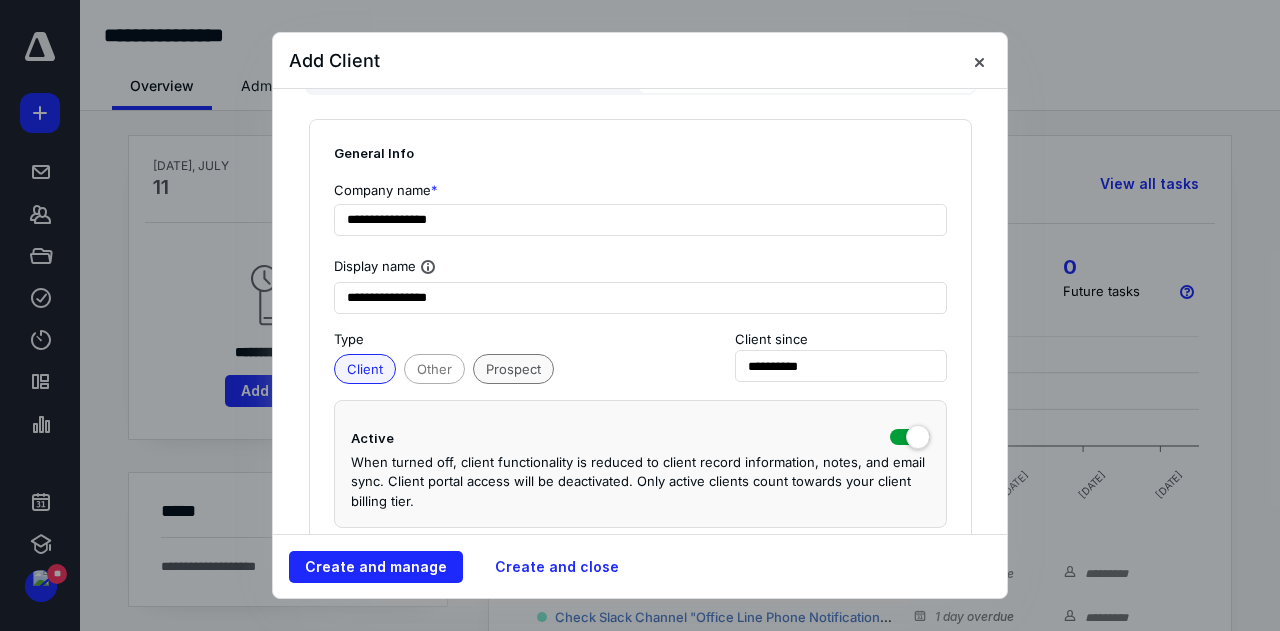 click on "Prospect" at bounding box center (513, 369) 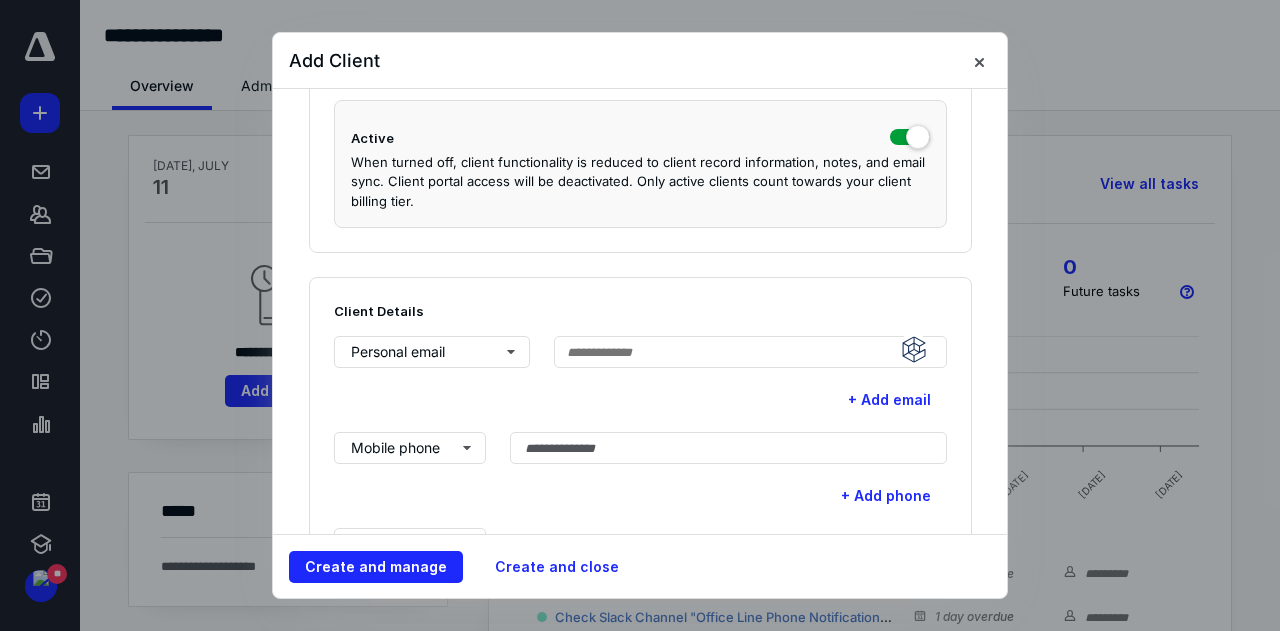 scroll, scrollTop: 600, scrollLeft: 0, axis: vertical 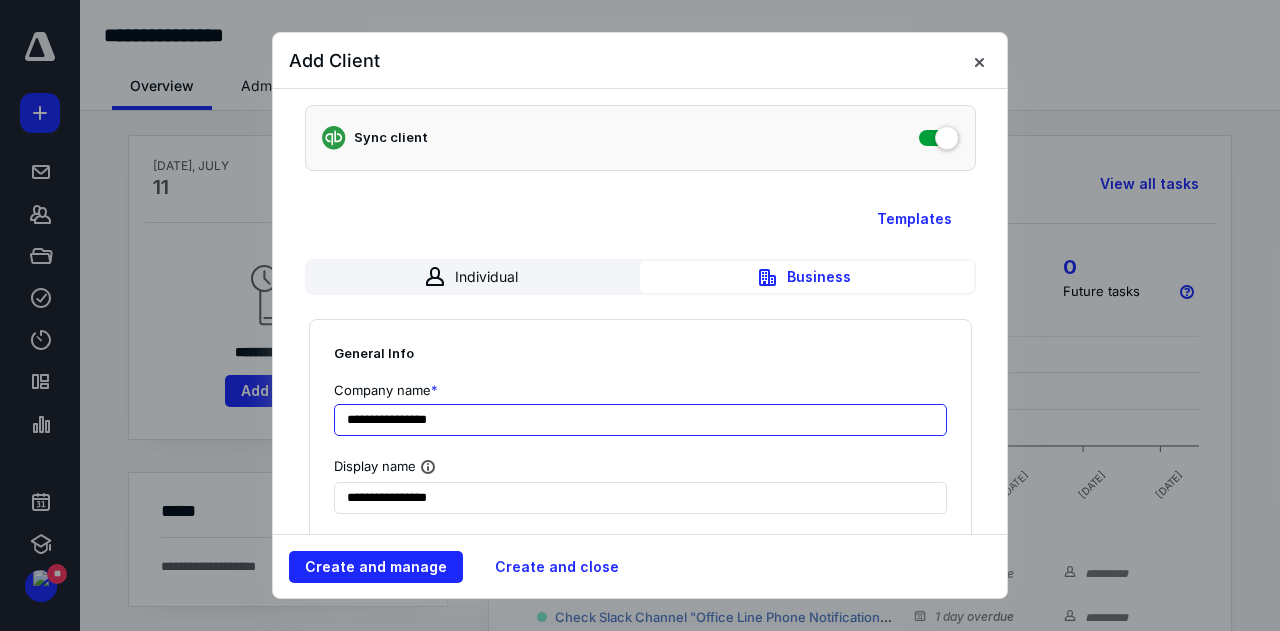 click on "**********" at bounding box center (640, 420) 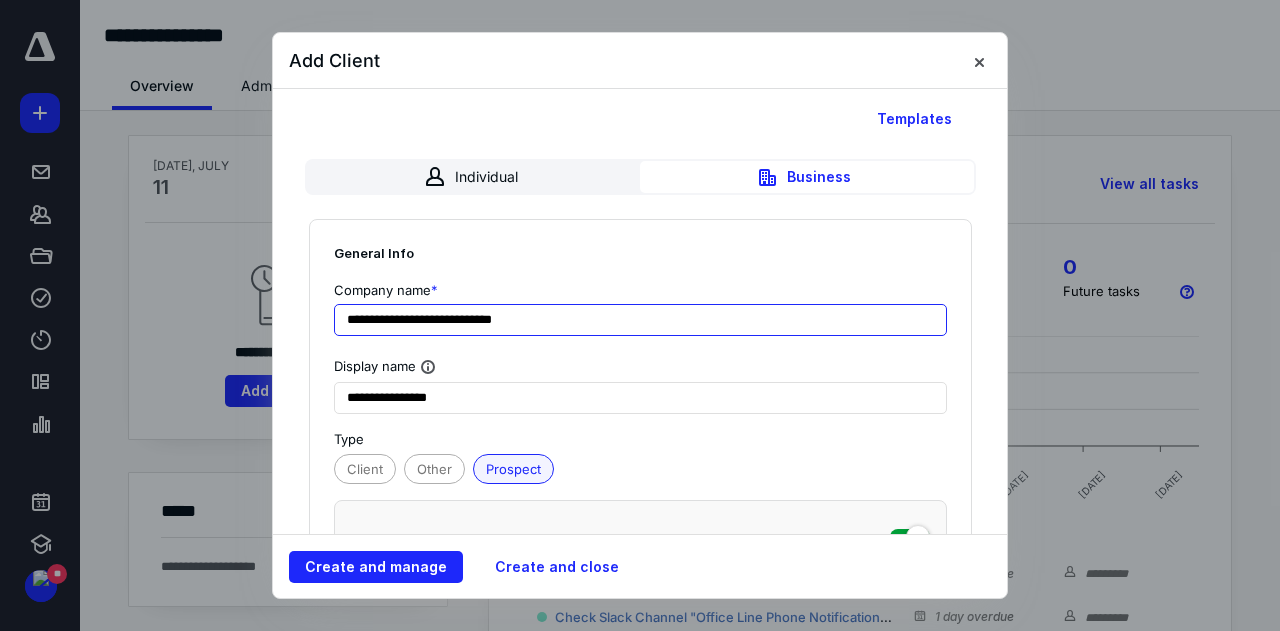 scroll, scrollTop: 200, scrollLeft: 0, axis: vertical 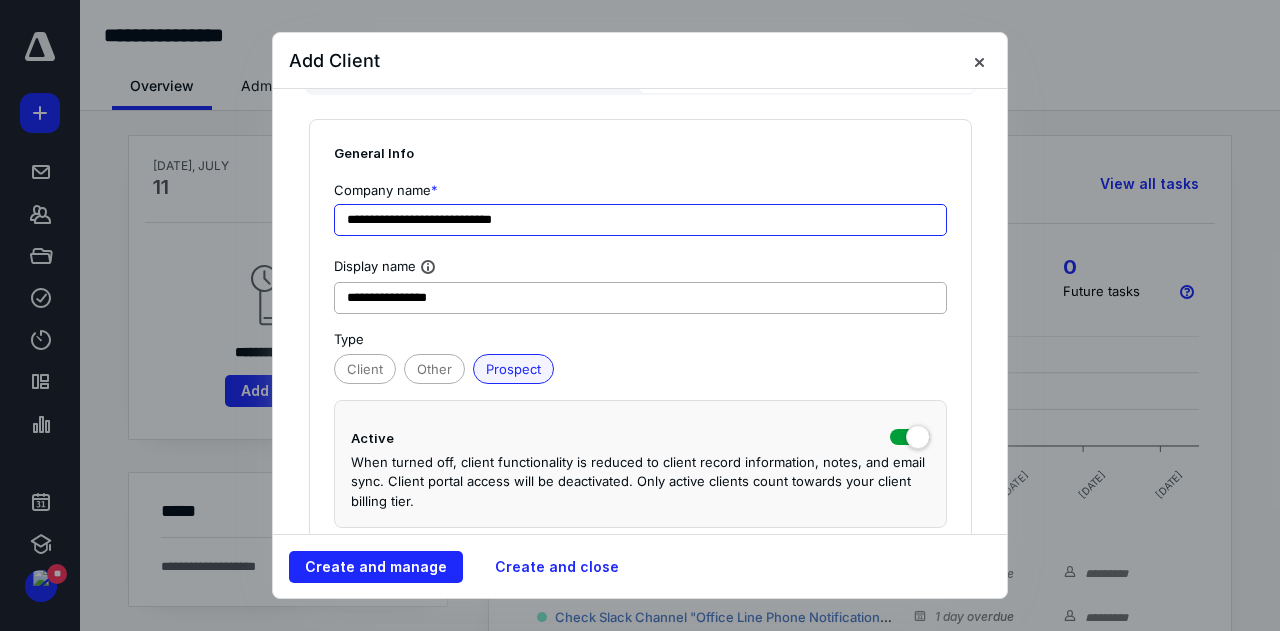 type on "**********" 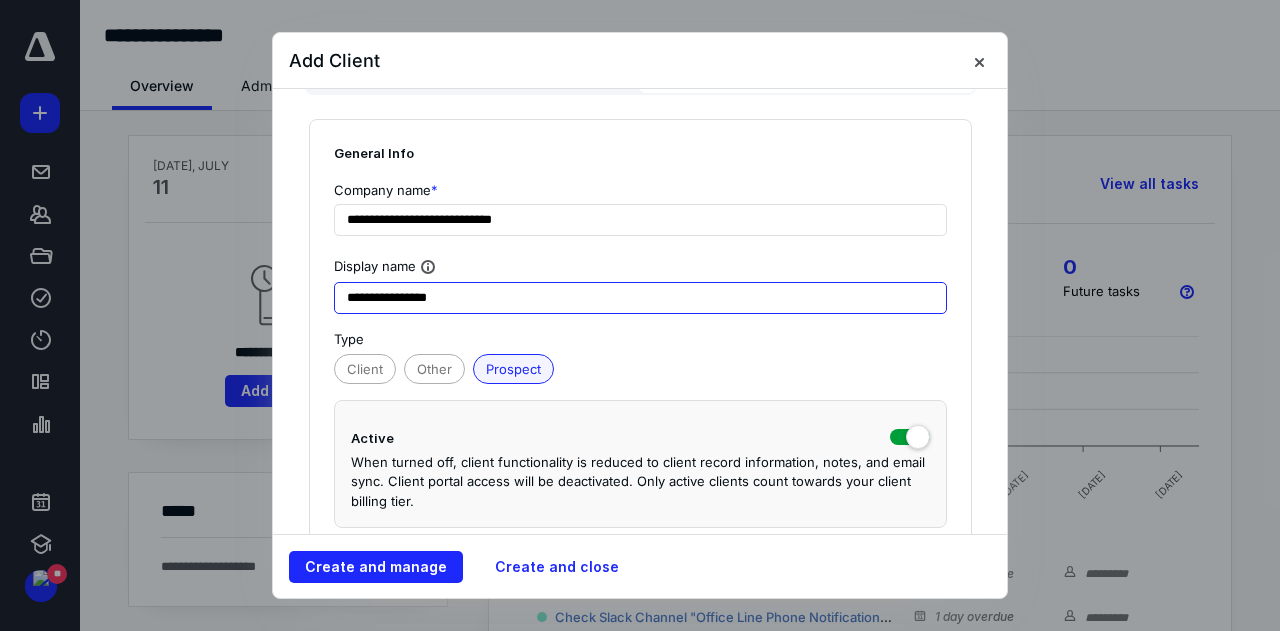 click on "**********" at bounding box center [640, 298] 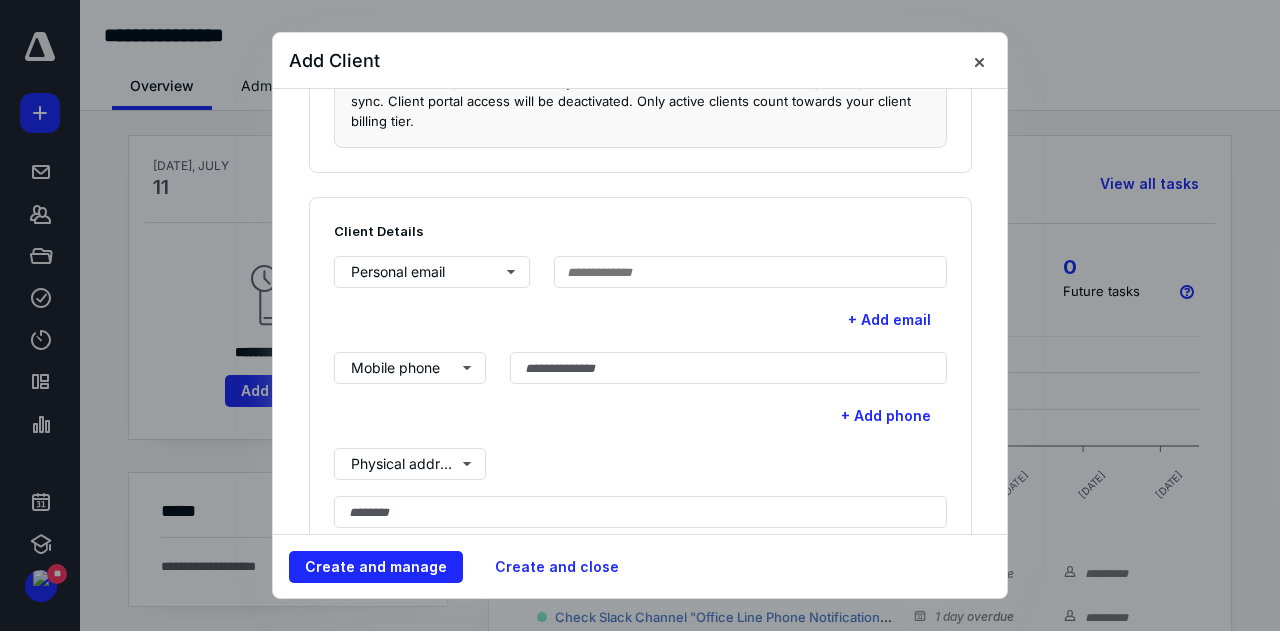 scroll, scrollTop: 600, scrollLeft: 0, axis: vertical 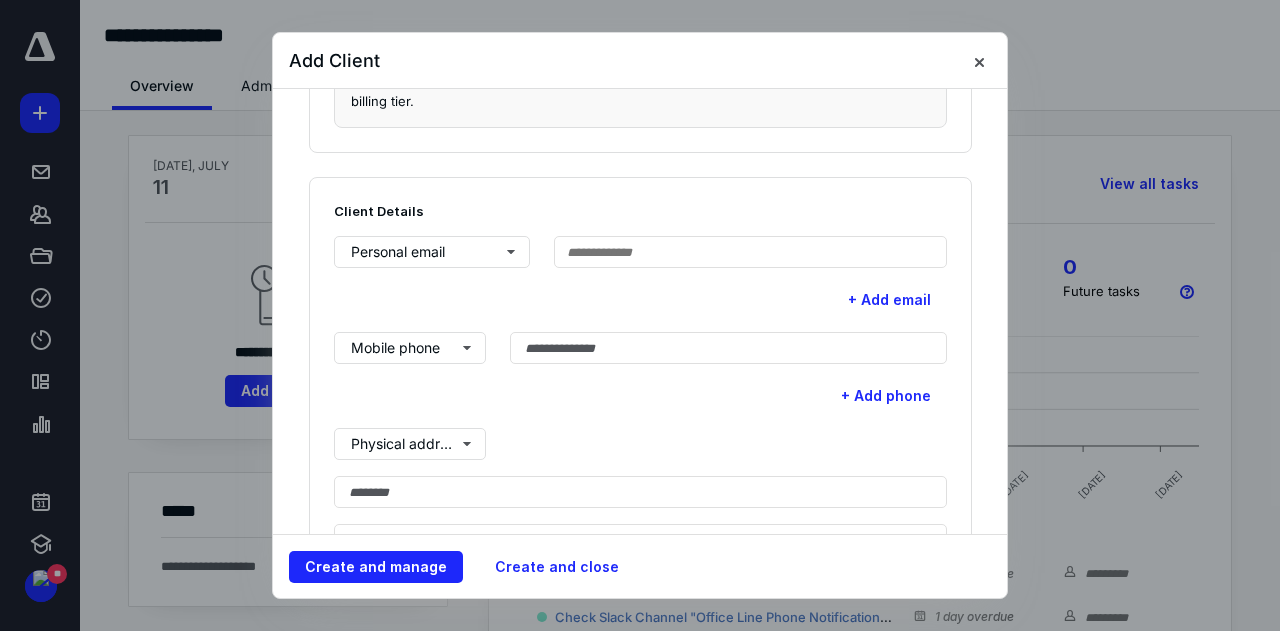 type on "**********" 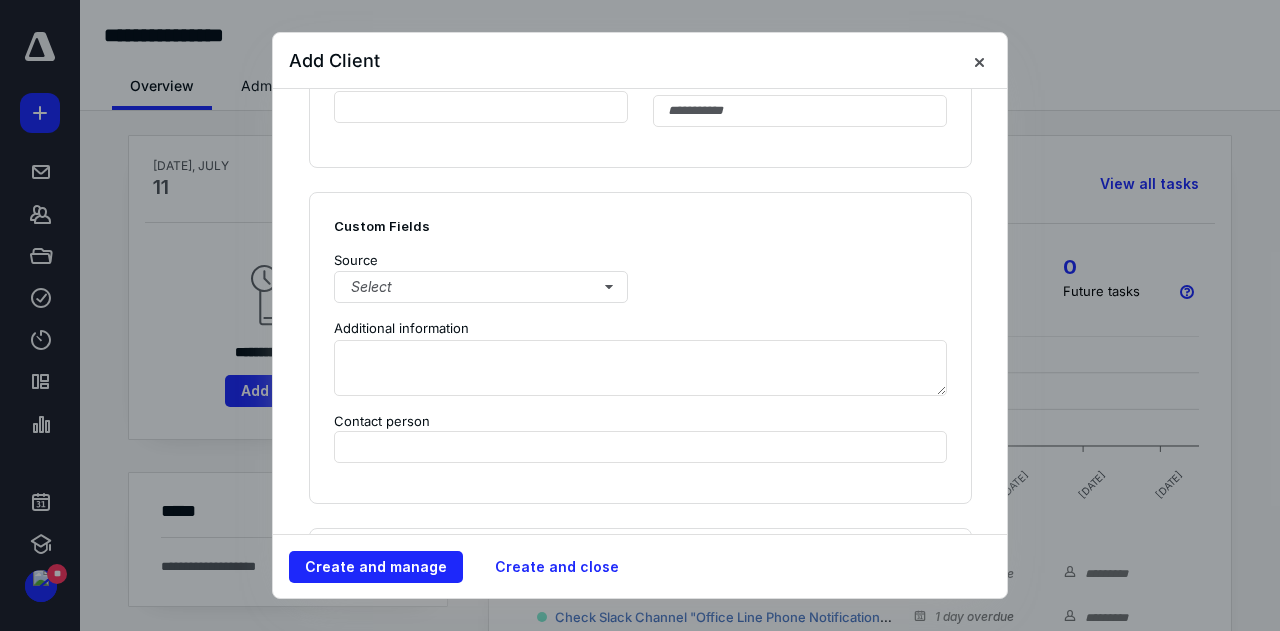 scroll, scrollTop: 1600, scrollLeft: 0, axis: vertical 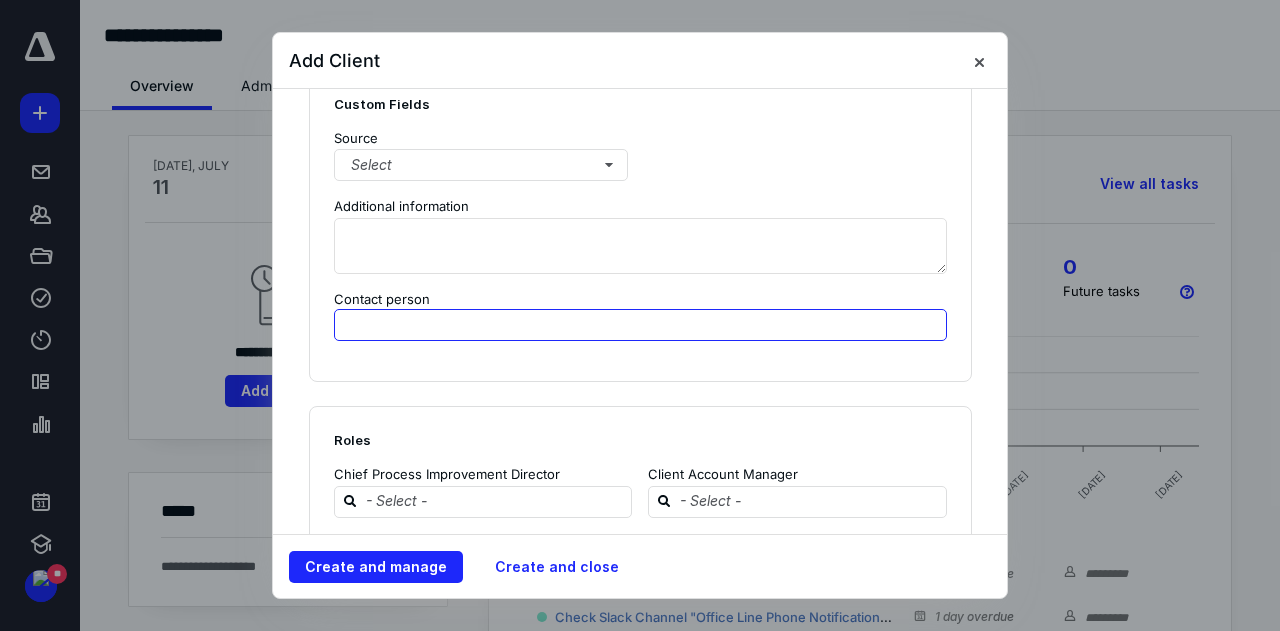 paste on "**********" 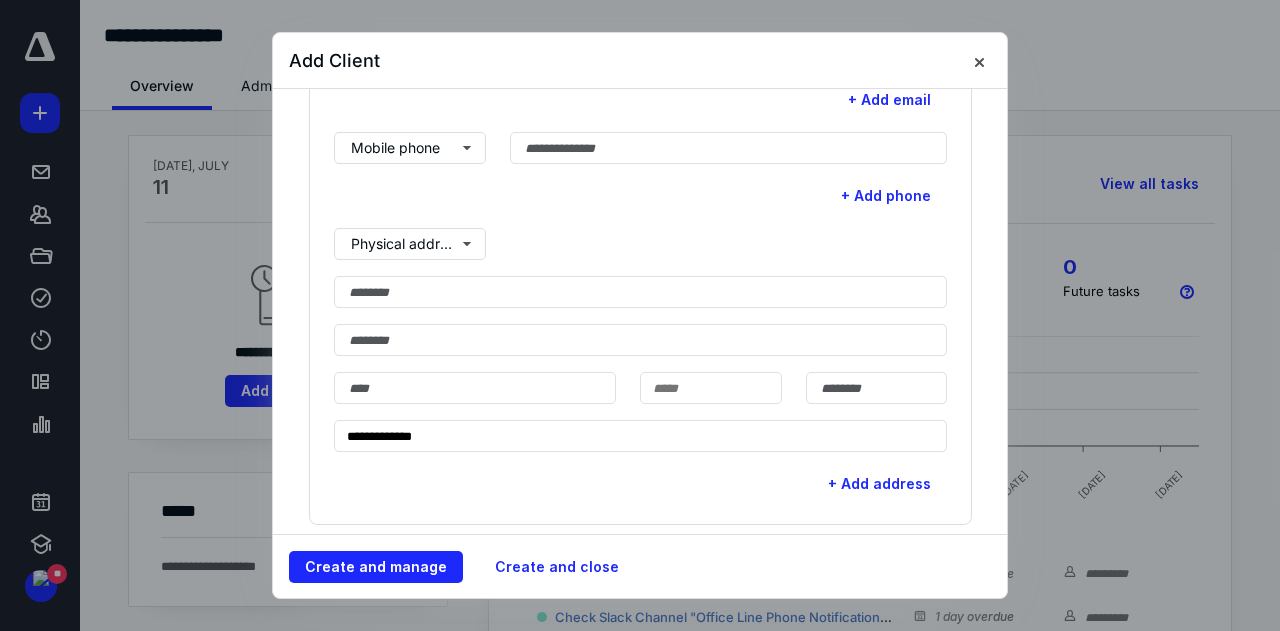 scroll, scrollTop: 700, scrollLeft: 0, axis: vertical 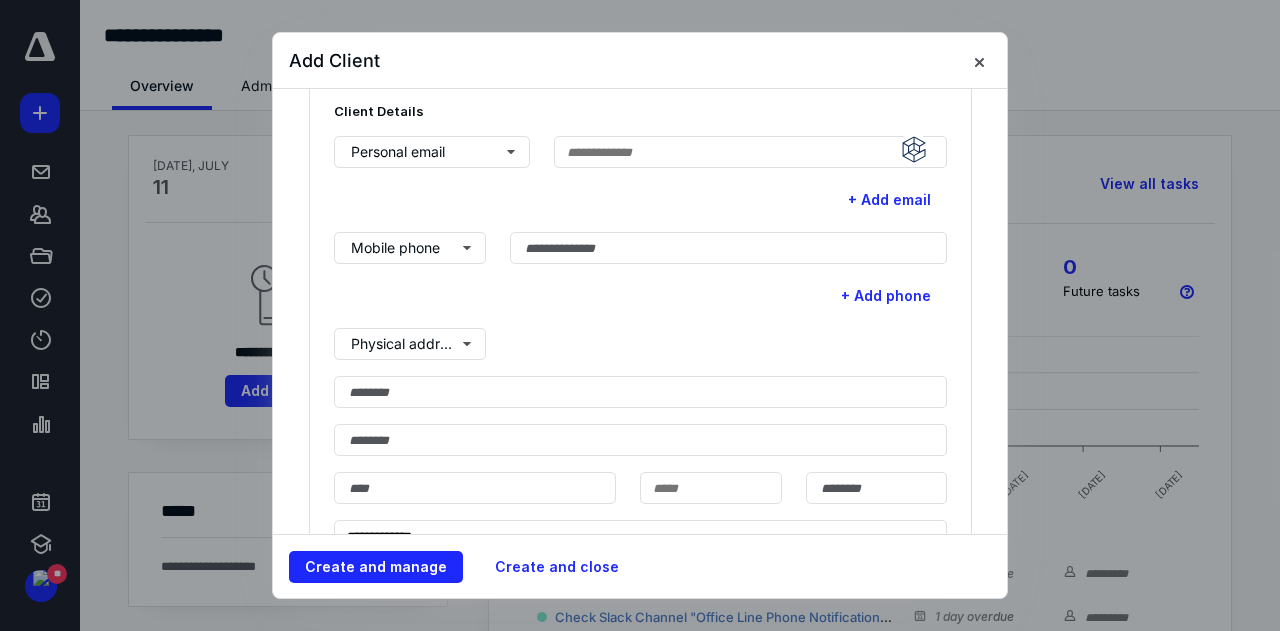 type on "**********" 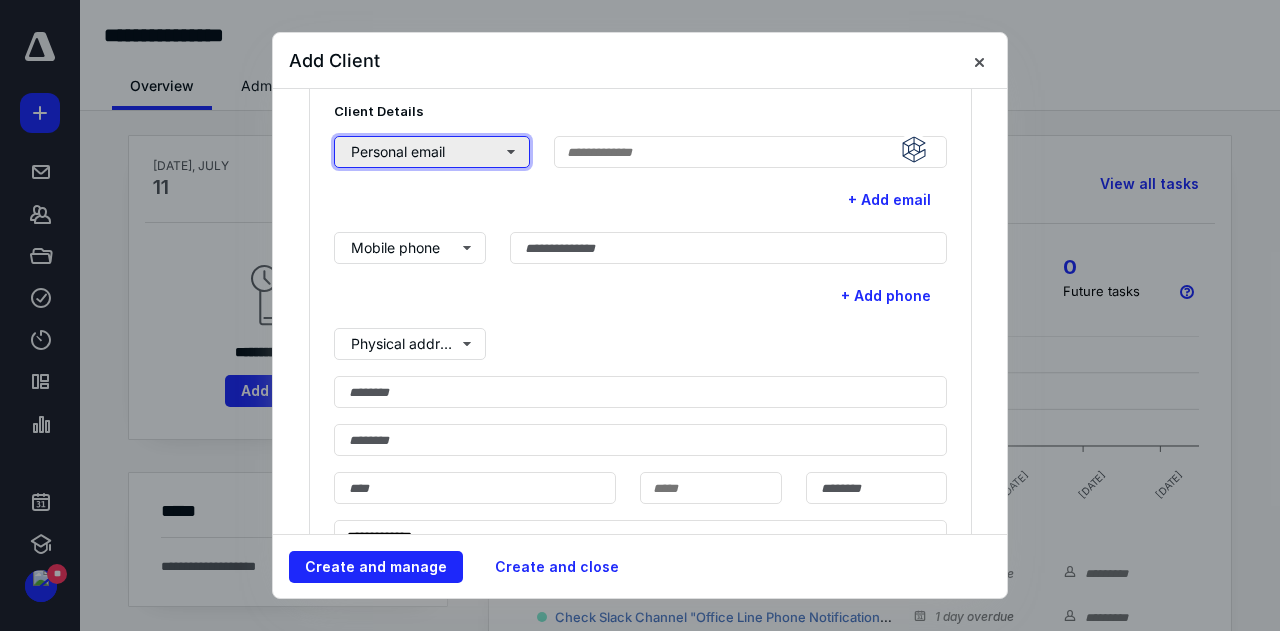 click on "Personal email" at bounding box center (432, 152) 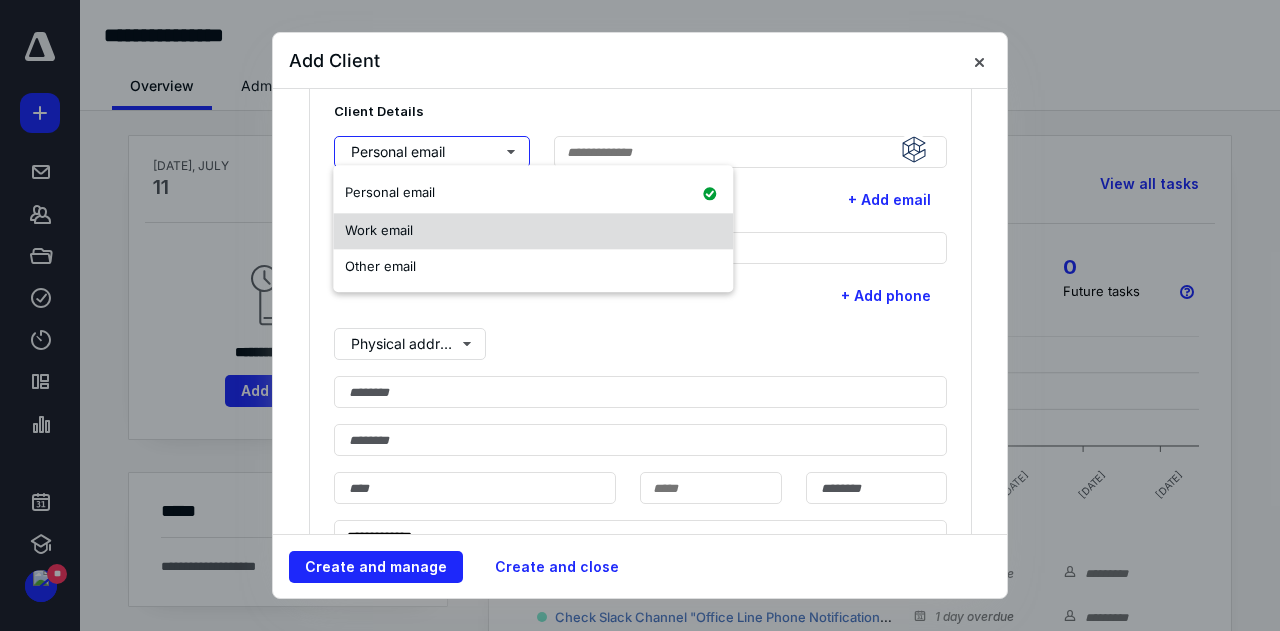 click on "Work email" at bounding box center [533, 231] 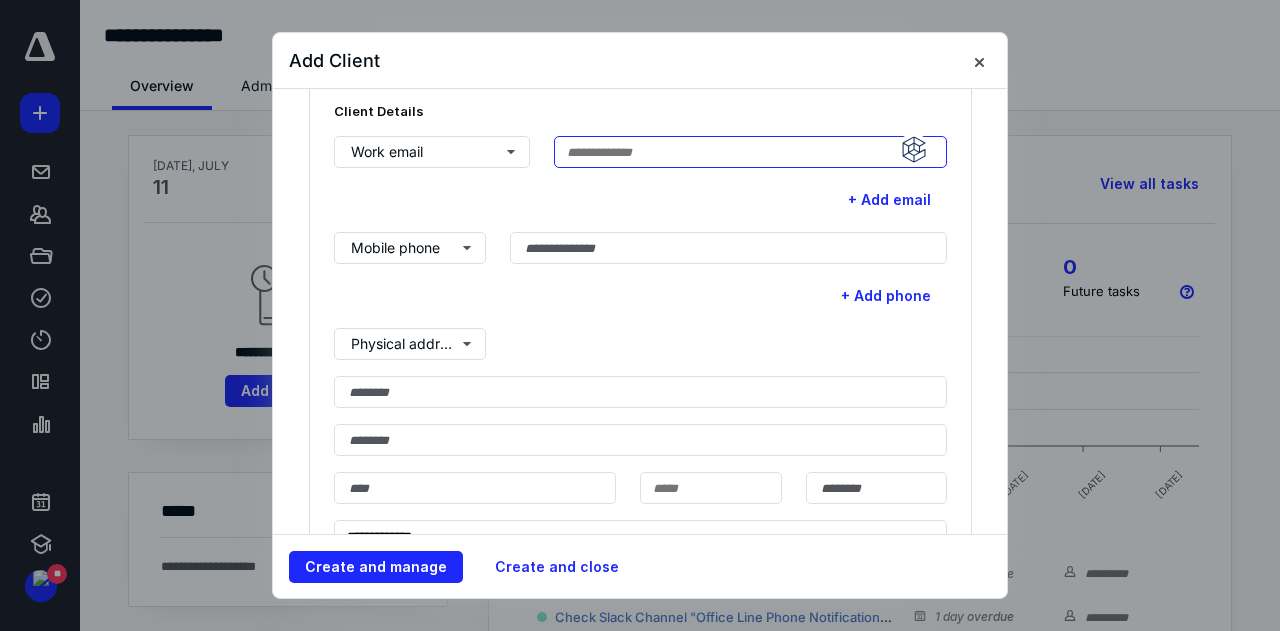 click at bounding box center [750, 152] 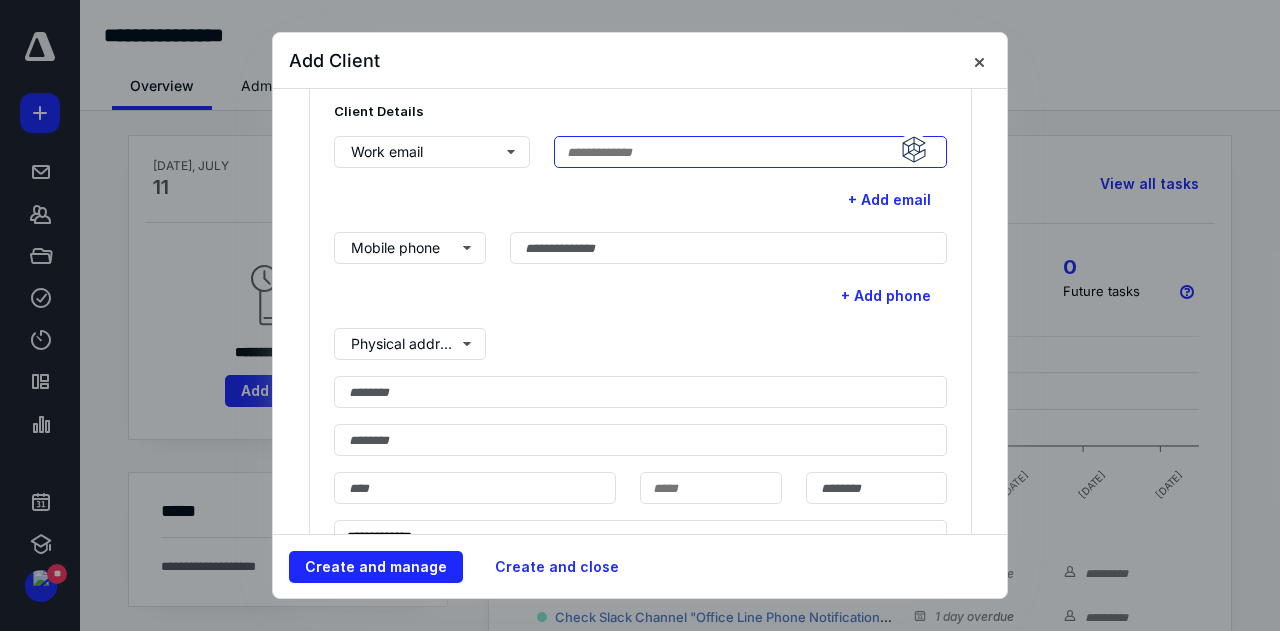 paste on "**********" 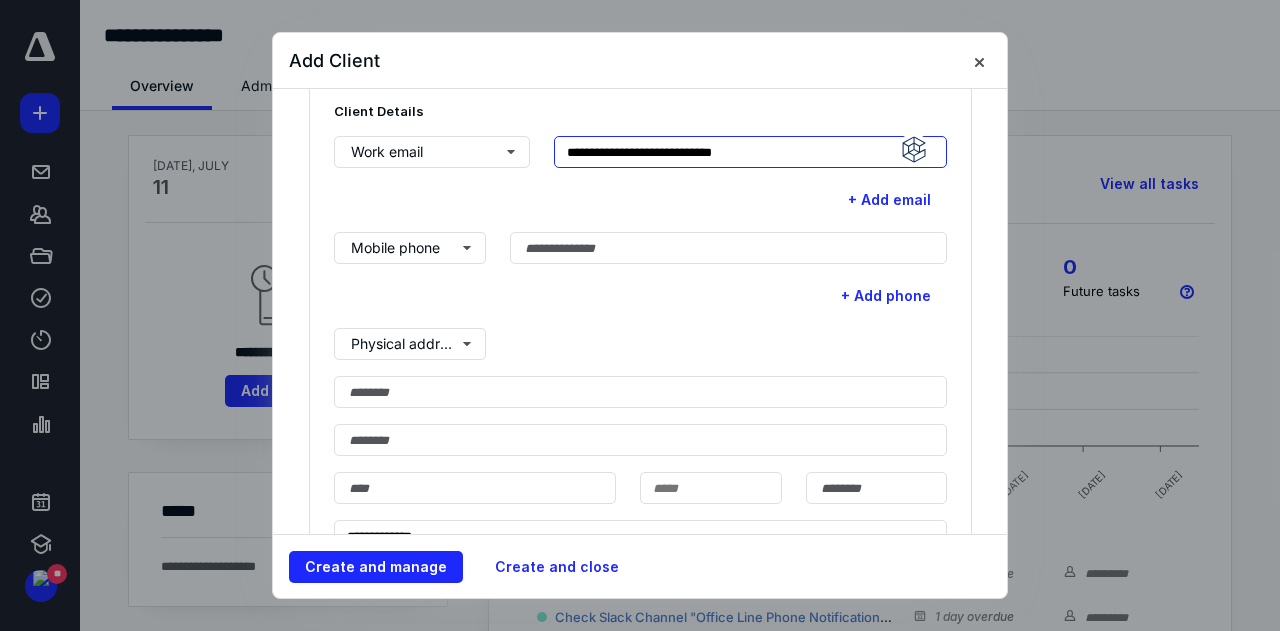 type on "**********" 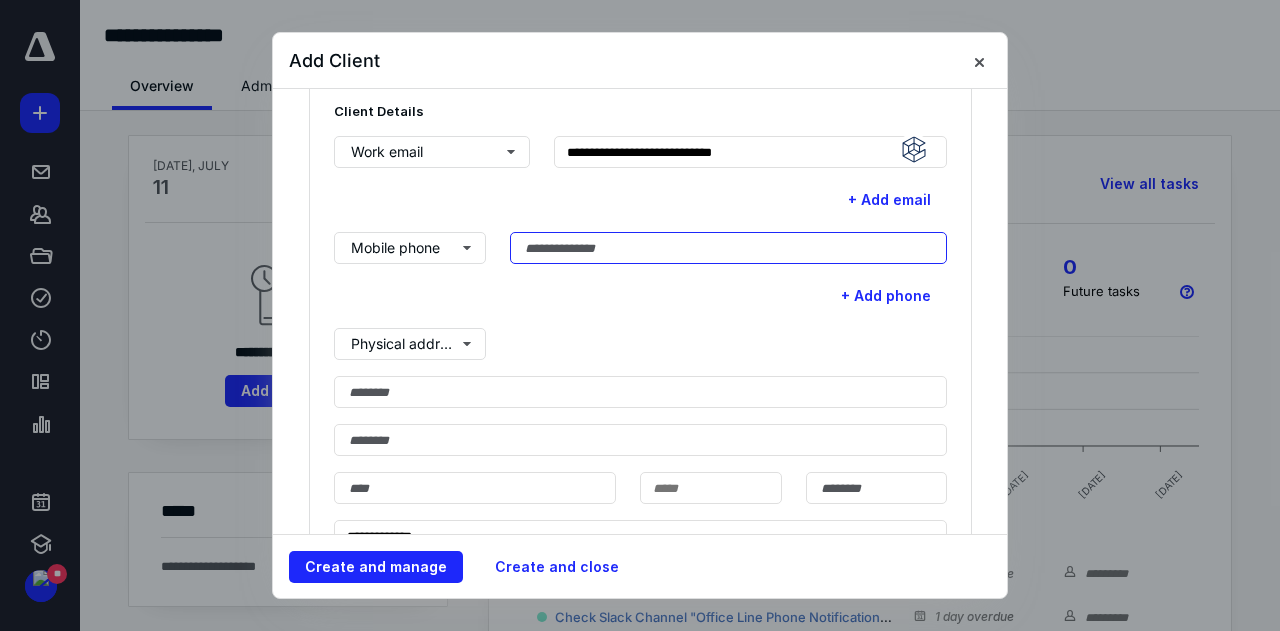 paste on "**********" 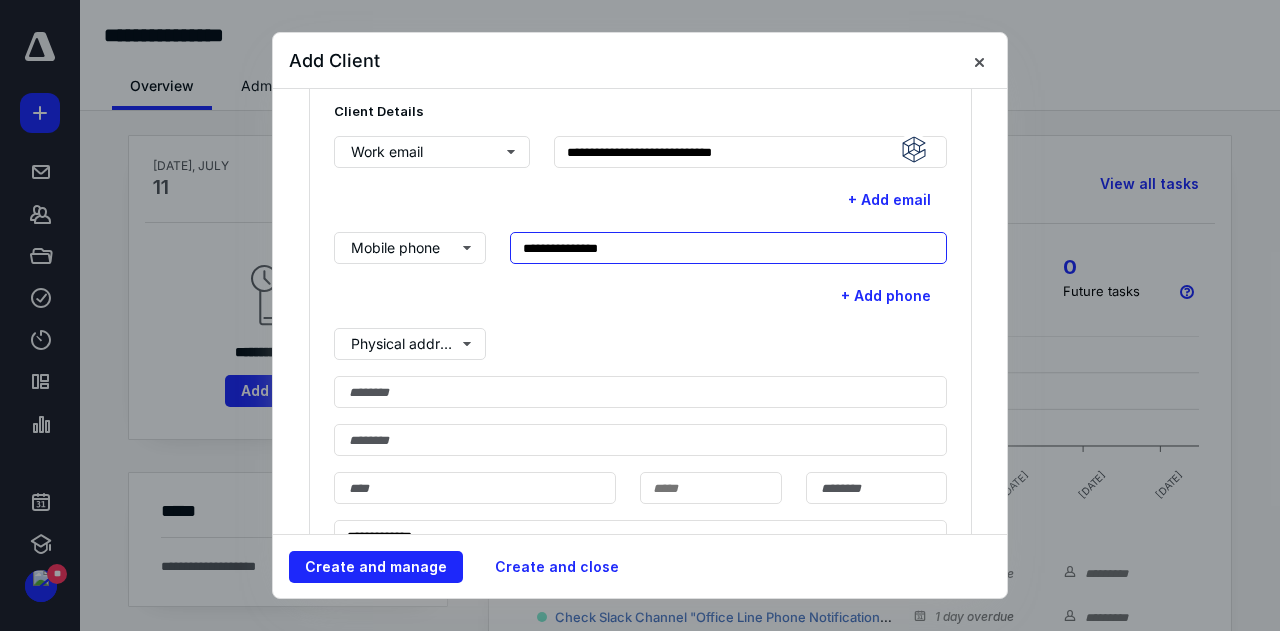 click on "**********" at bounding box center [728, 248] 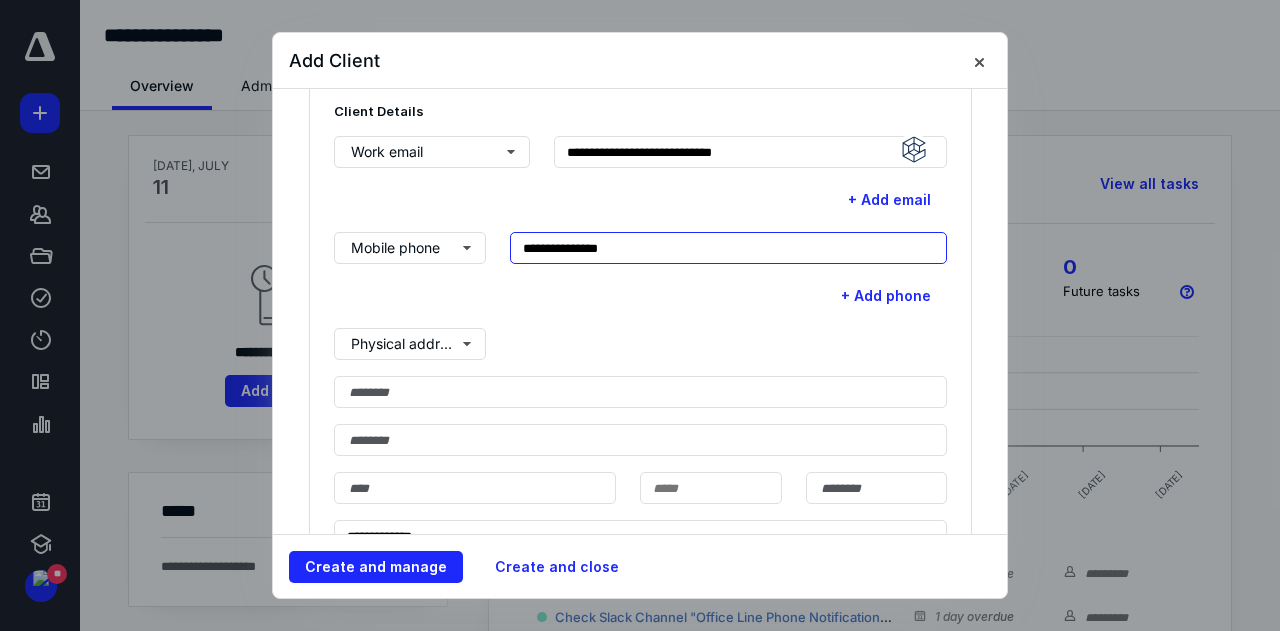 click on "**********" at bounding box center [728, 248] 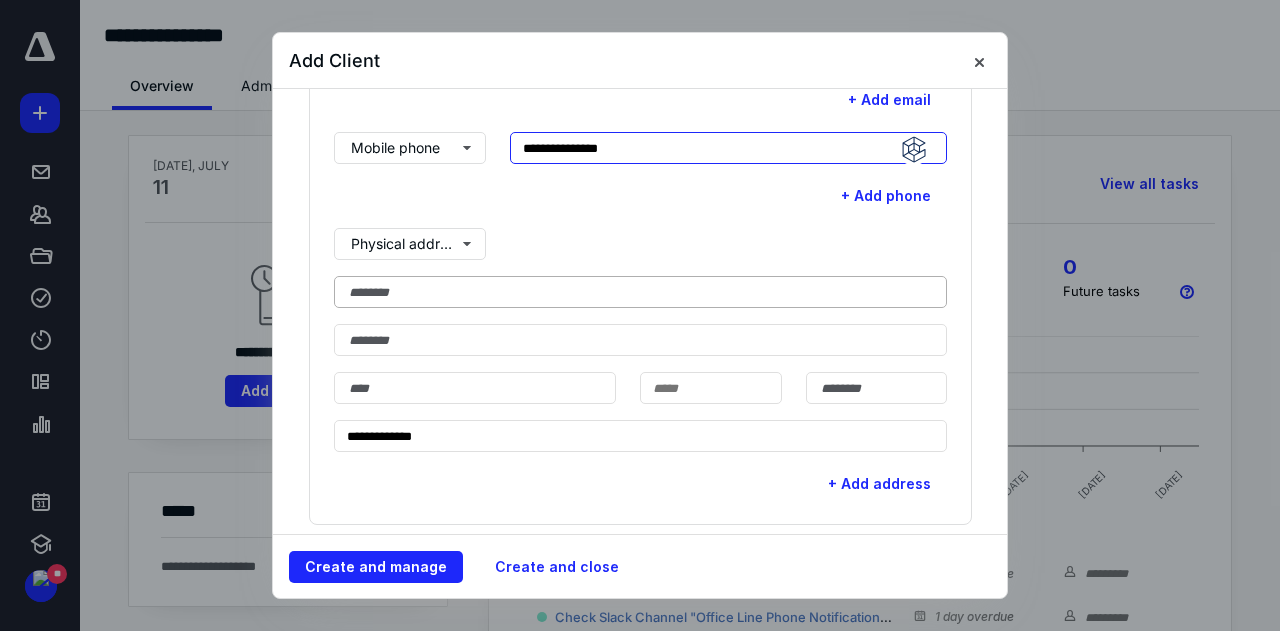scroll, scrollTop: 900, scrollLeft: 0, axis: vertical 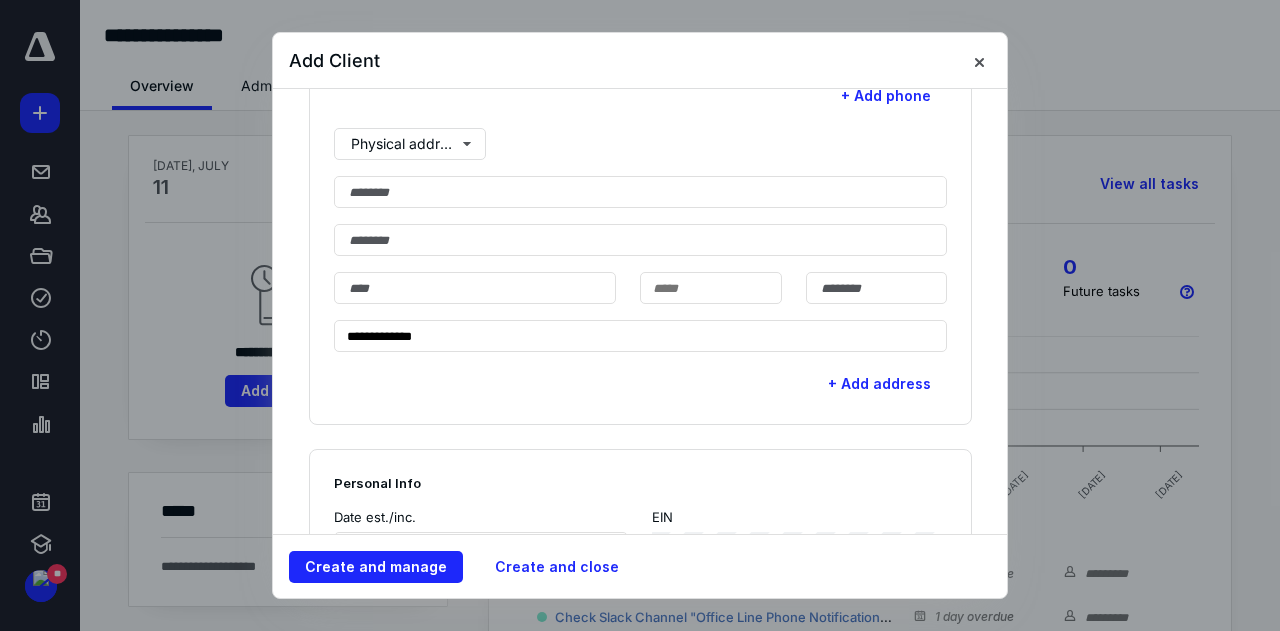 type on "**********" 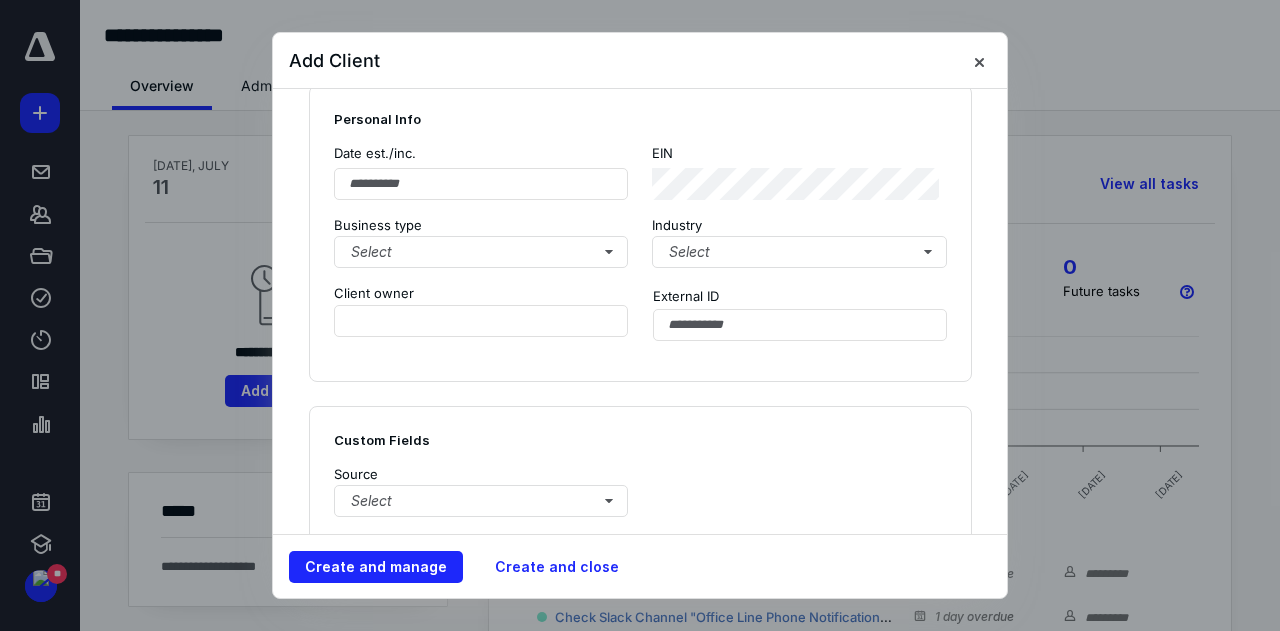 scroll, scrollTop: 1300, scrollLeft: 0, axis: vertical 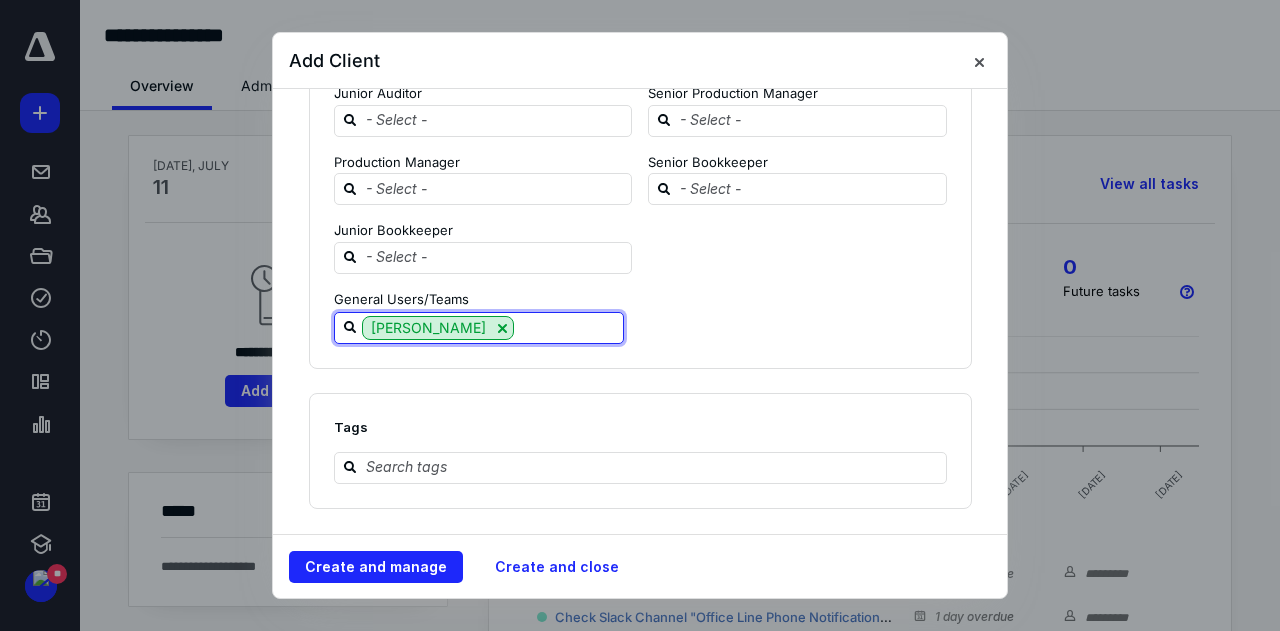 click at bounding box center (568, 327) 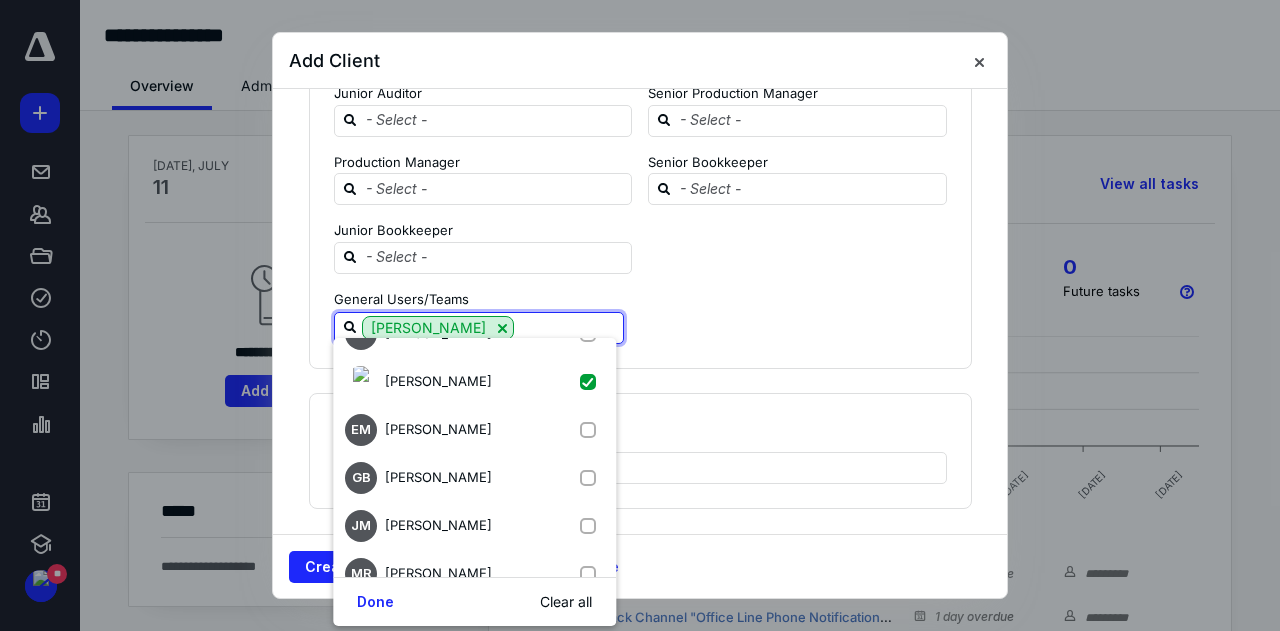 scroll, scrollTop: 200, scrollLeft: 0, axis: vertical 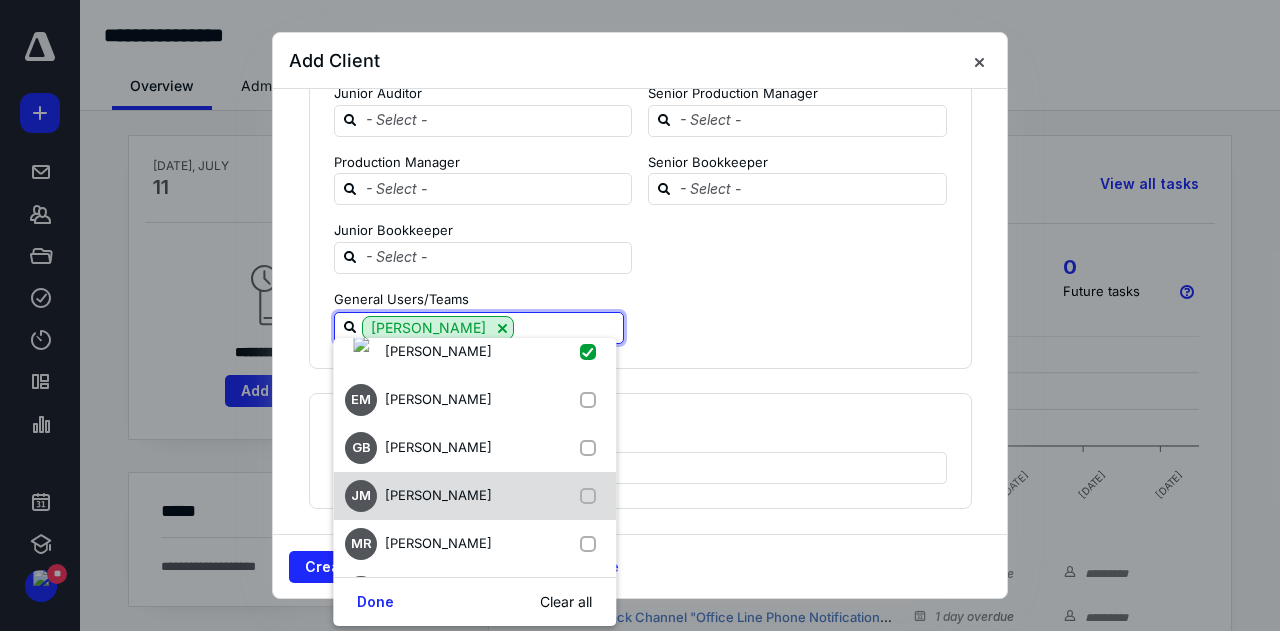 click at bounding box center [592, 496] 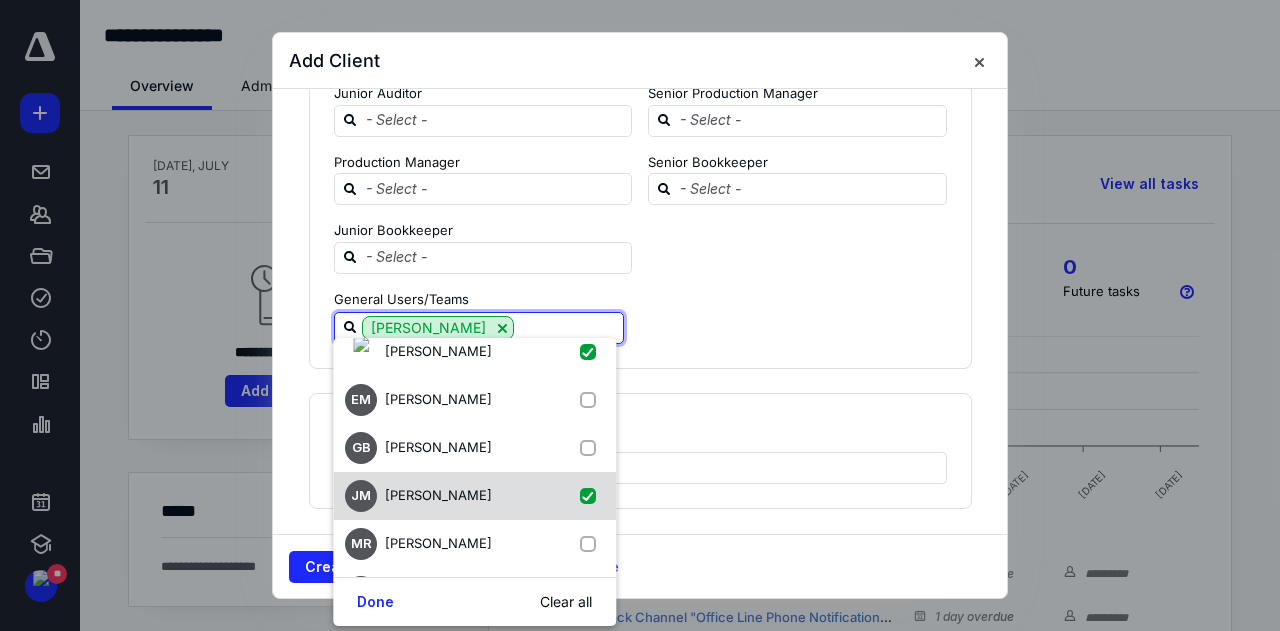 checkbox on "true" 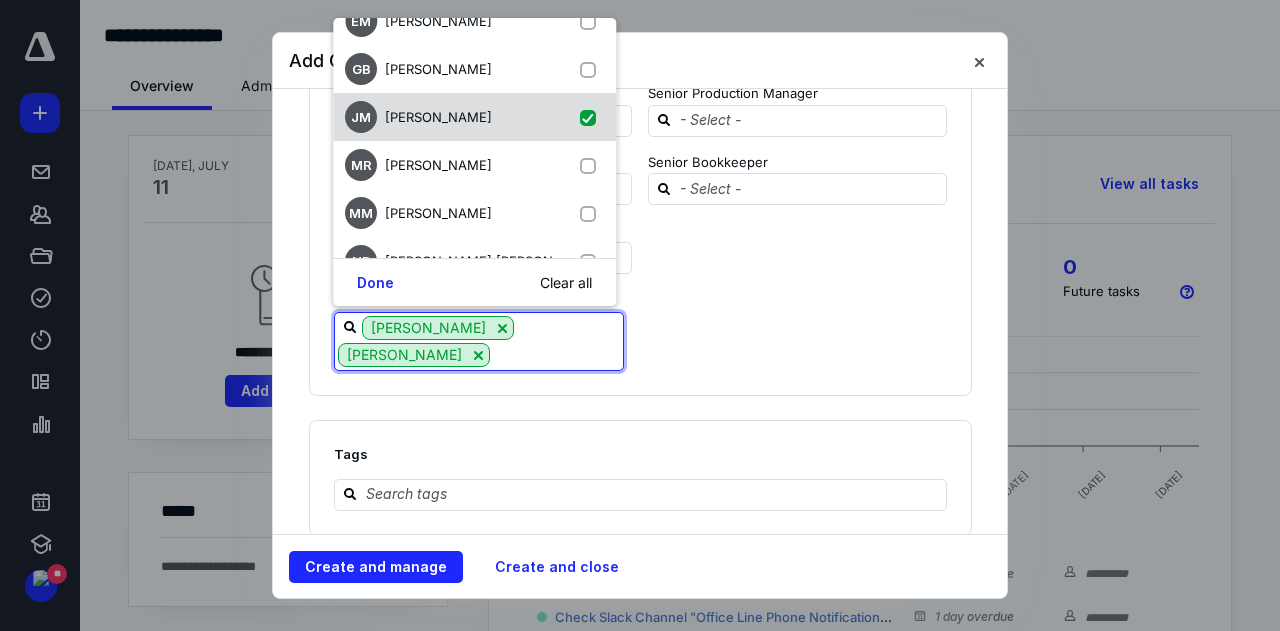scroll, scrollTop: 400, scrollLeft: 0, axis: vertical 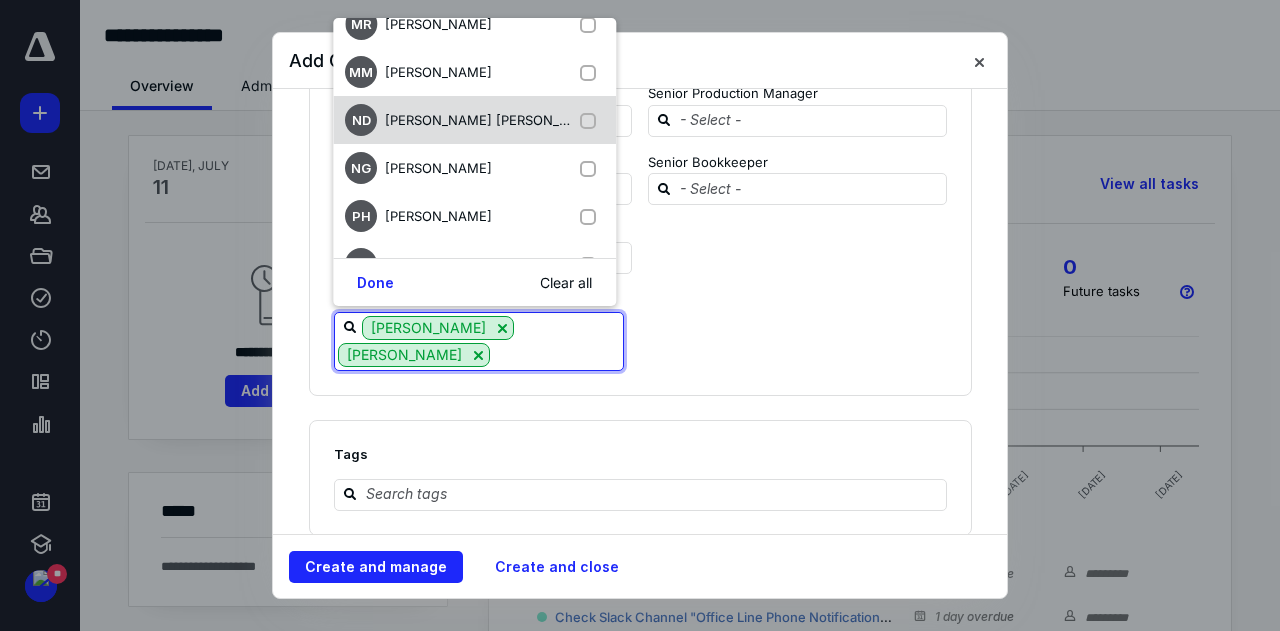 click at bounding box center (592, 121) 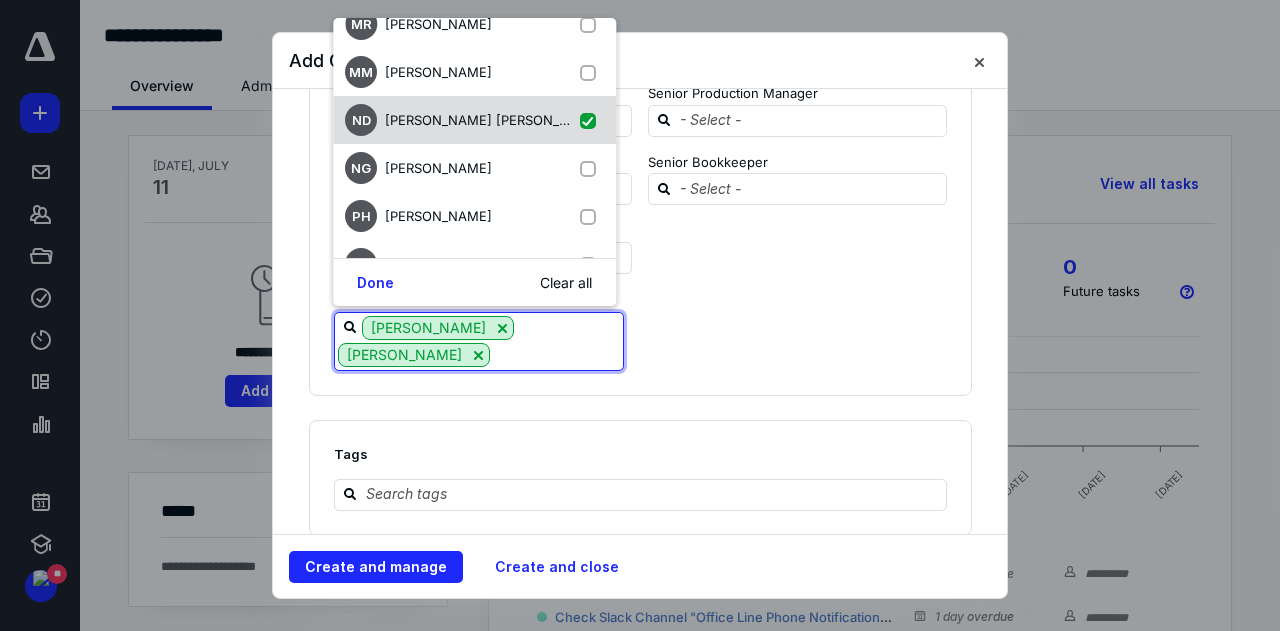 checkbox on "true" 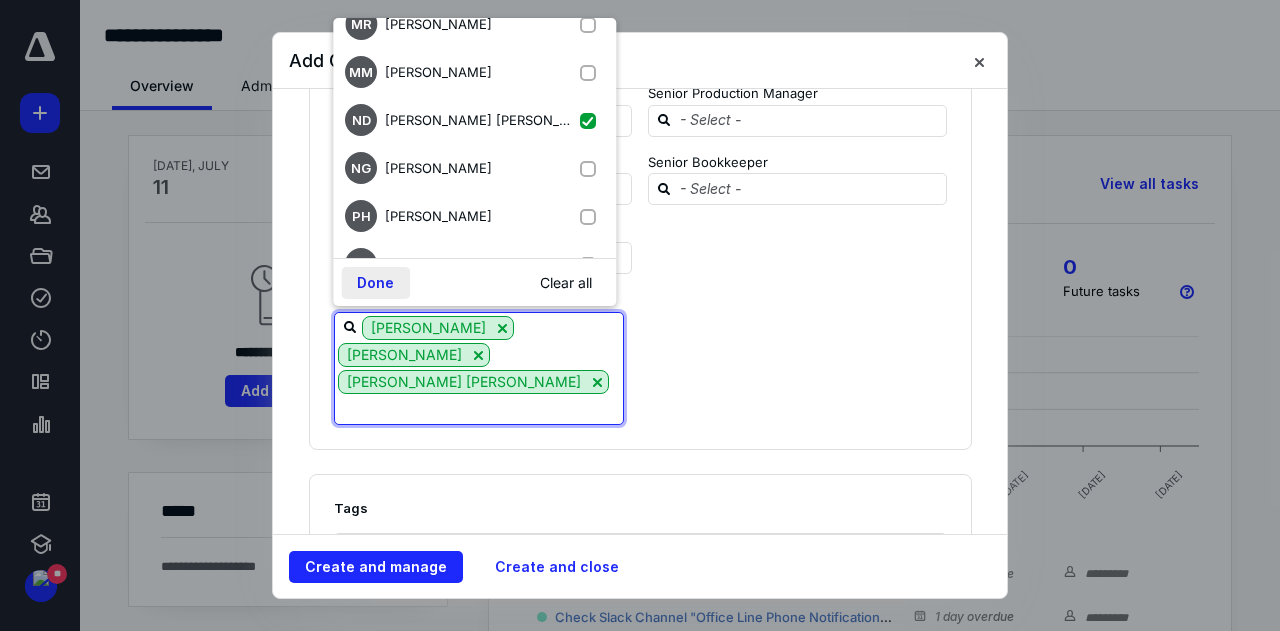 click on "Done" at bounding box center (375, 283) 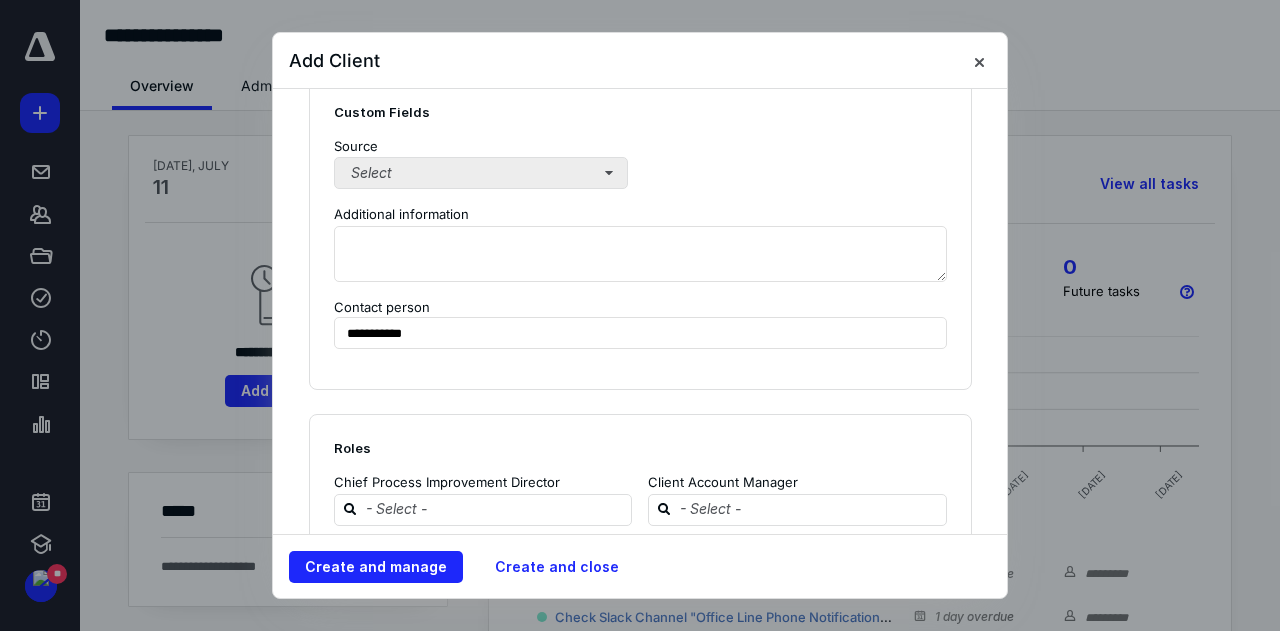scroll, scrollTop: 1692, scrollLeft: 0, axis: vertical 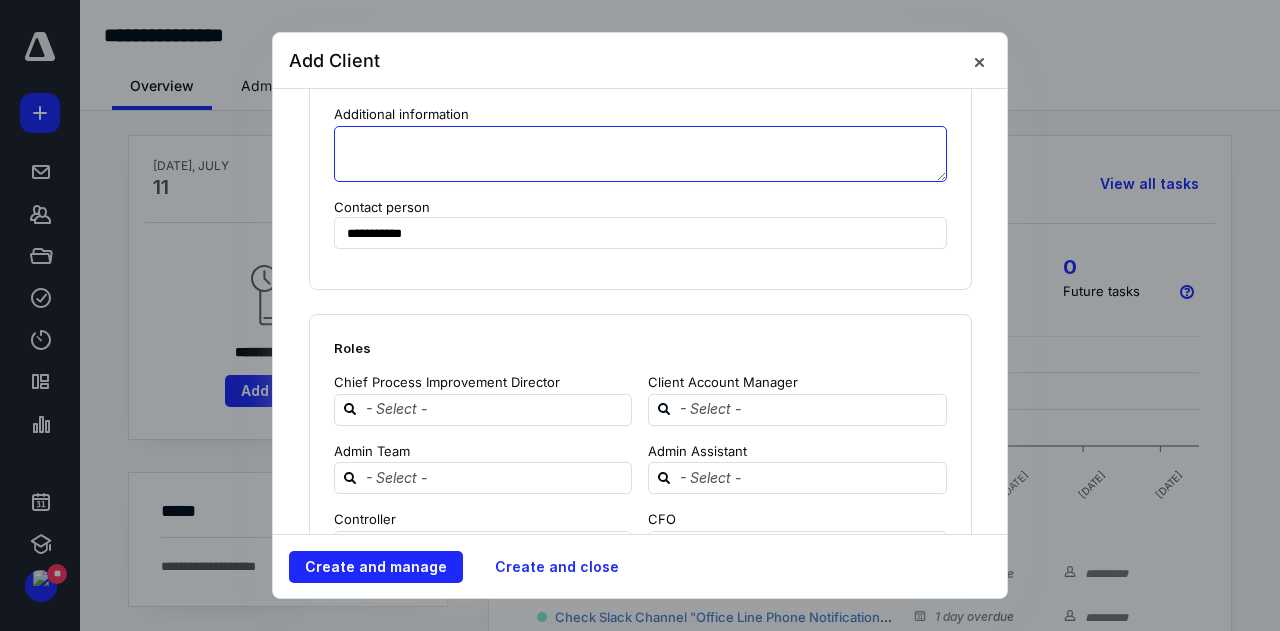 click at bounding box center [640, 154] 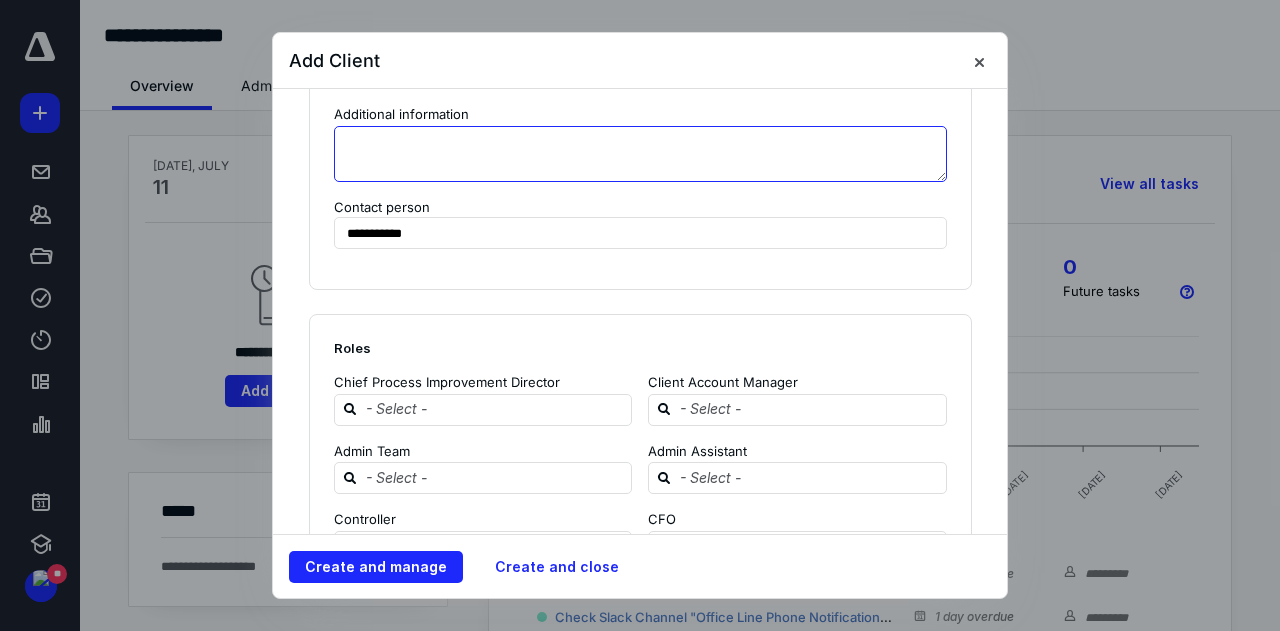 paste on "**********" 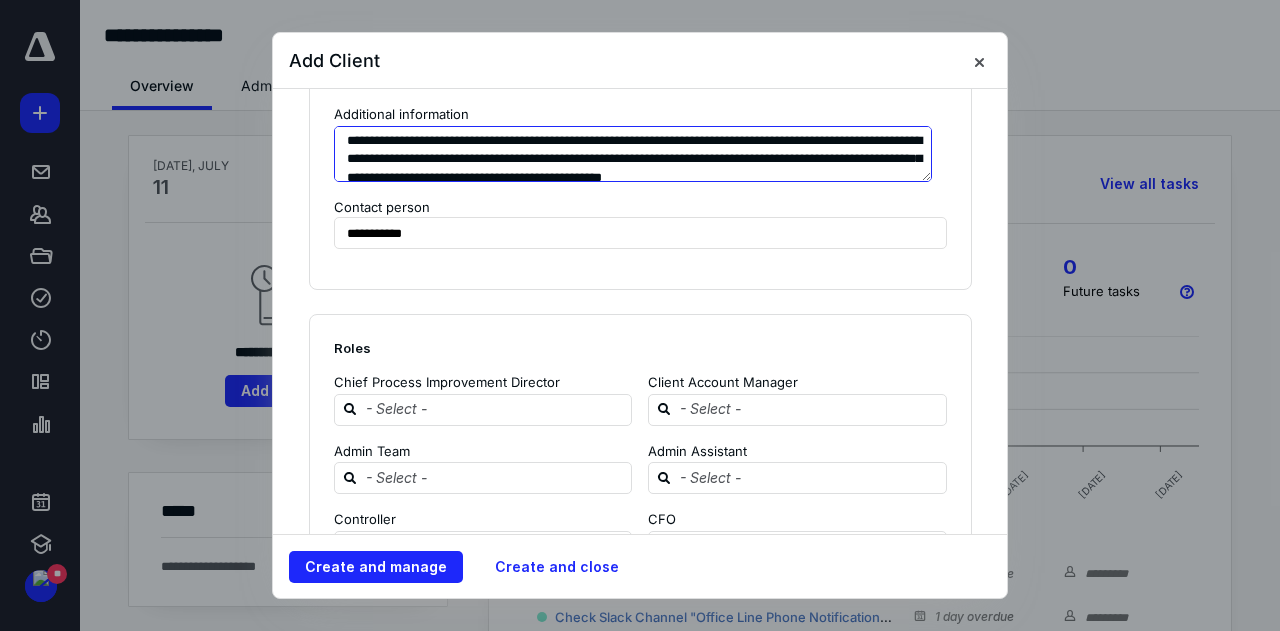 scroll, scrollTop: 23, scrollLeft: 0, axis: vertical 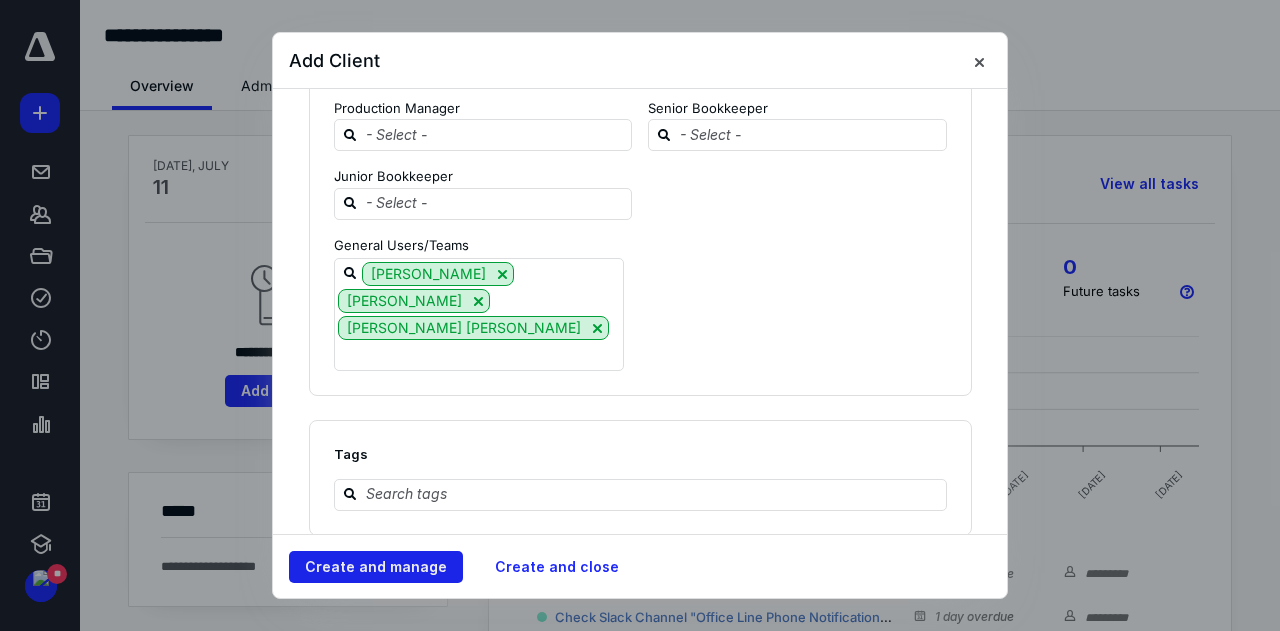type on "**********" 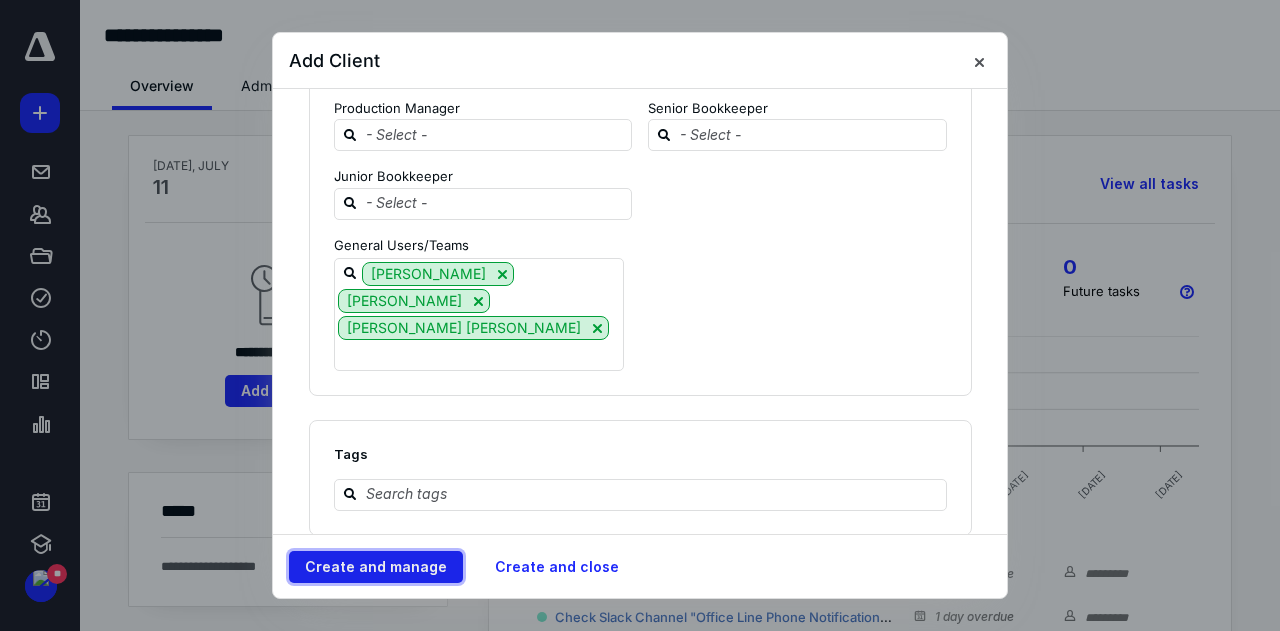 click on "Create and manage" at bounding box center [376, 567] 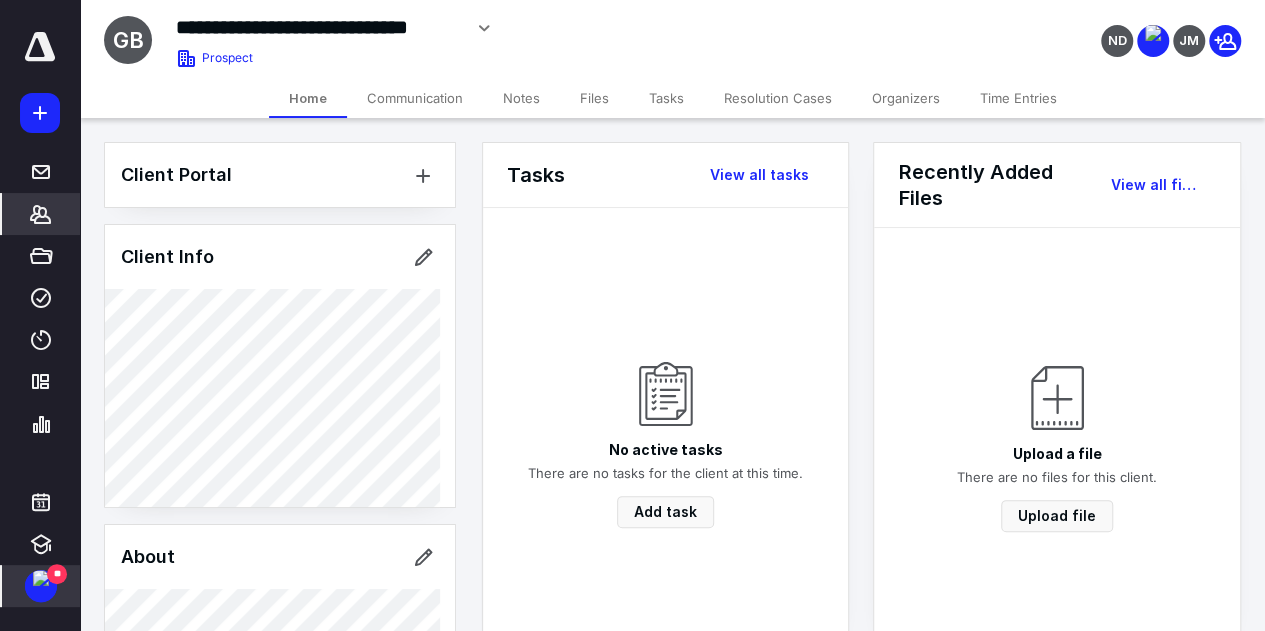 click at bounding box center [41, 578] 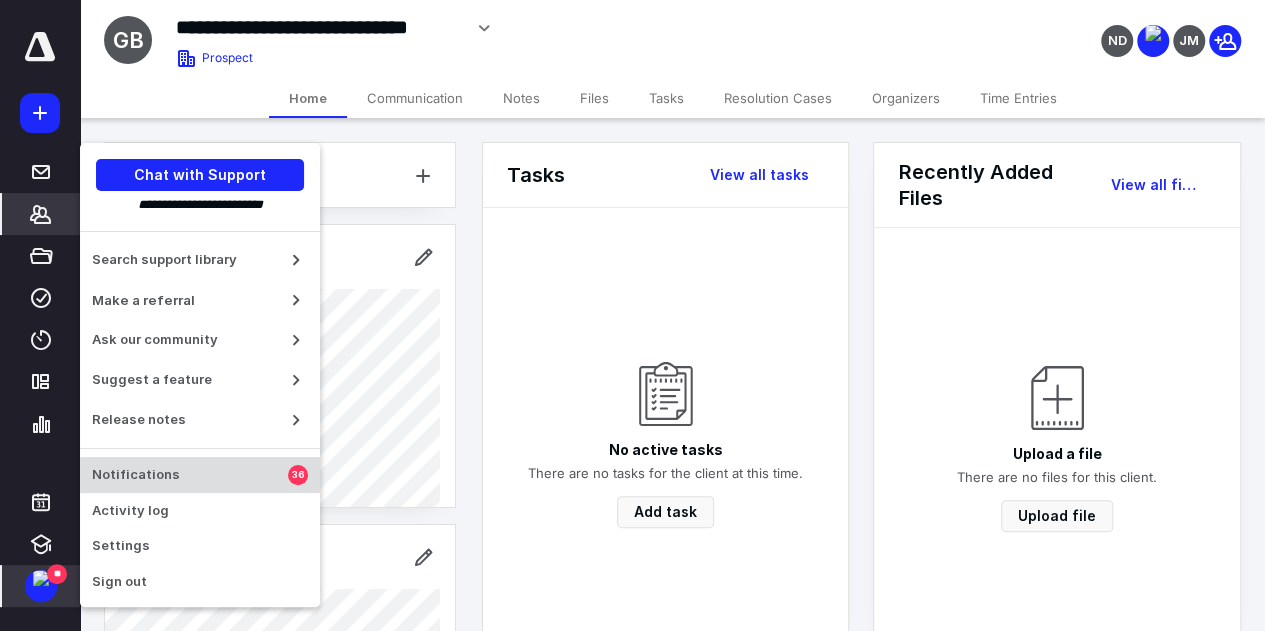 click on "Notifications" at bounding box center (190, 475) 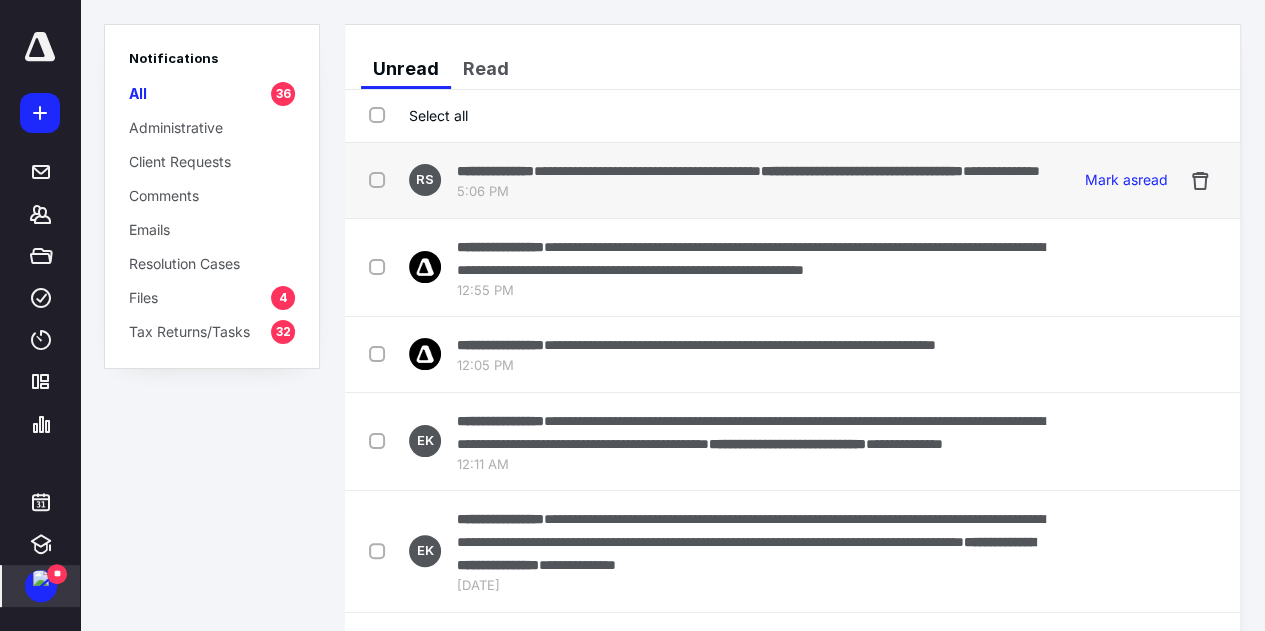 click at bounding box center [381, 179] 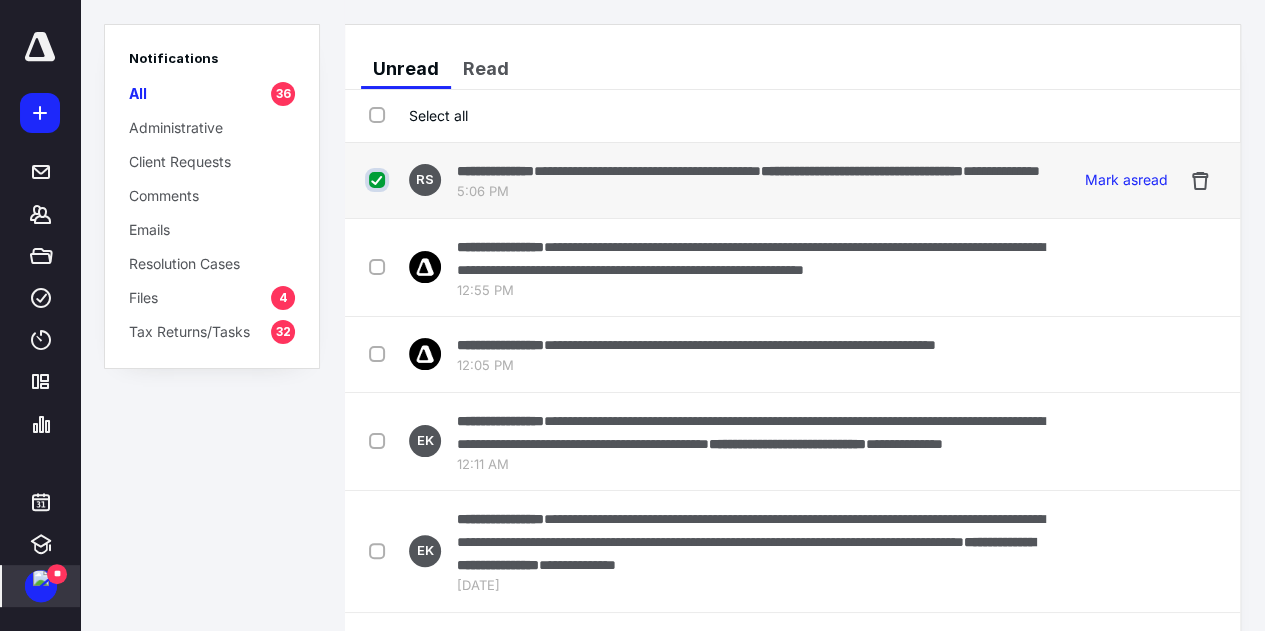 checkbox on "true" 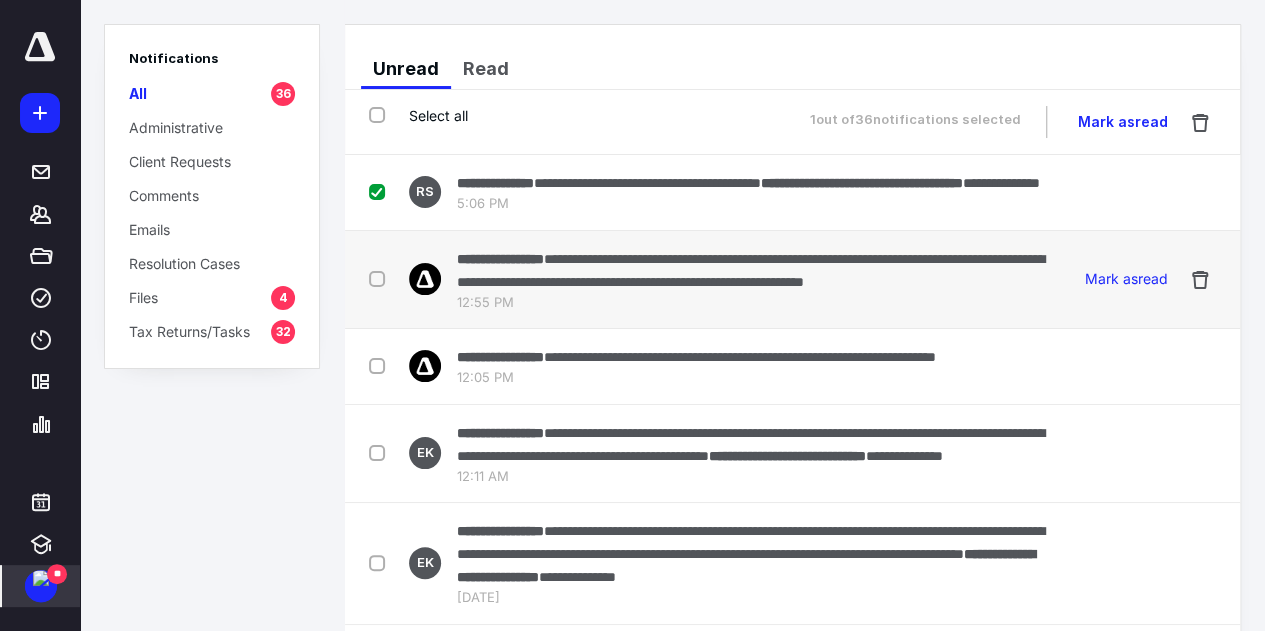 click at bounding box center (381, 278) 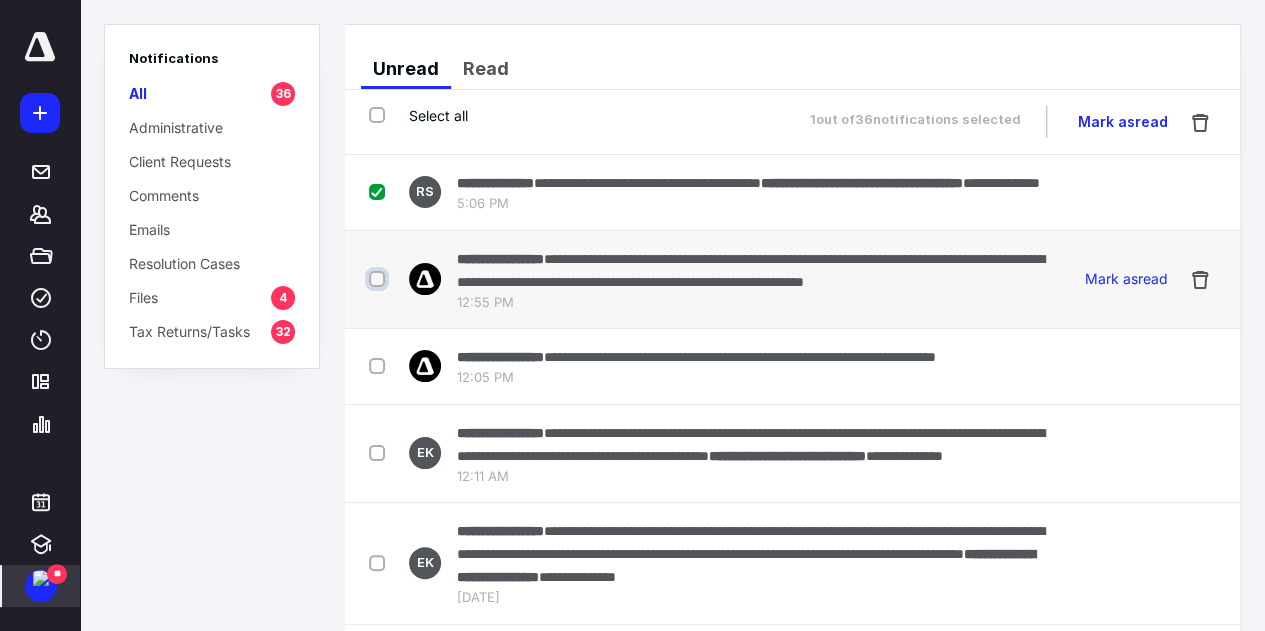 click at bounding box center (379, 279) 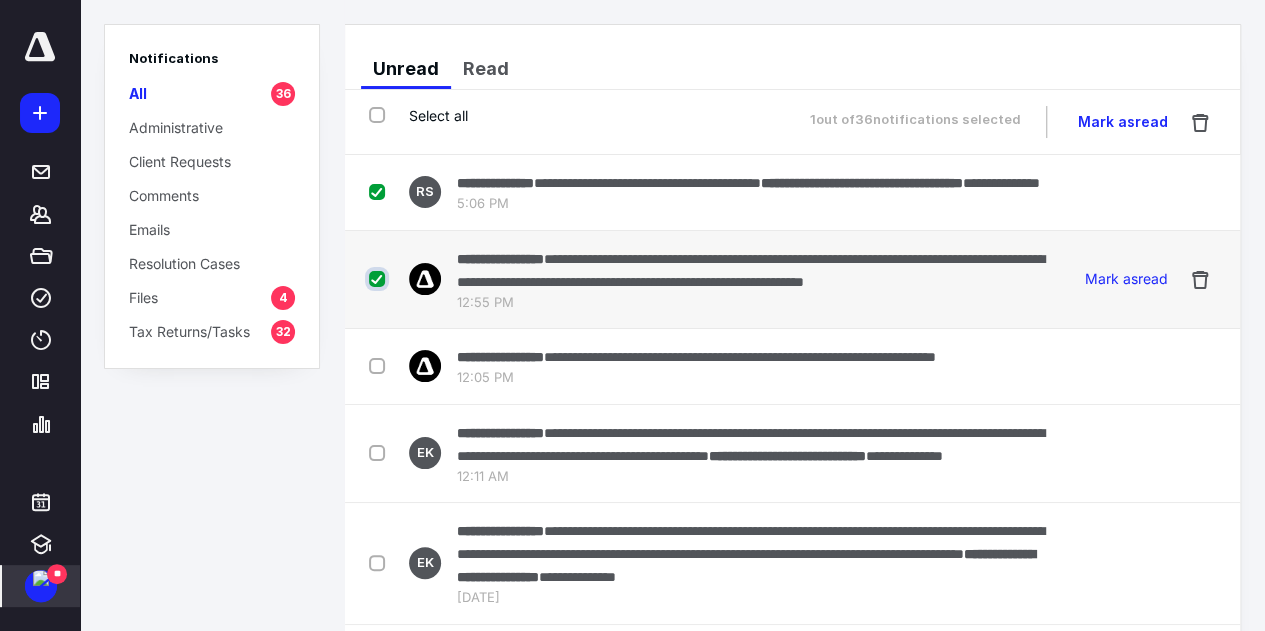 checkbox on "true" 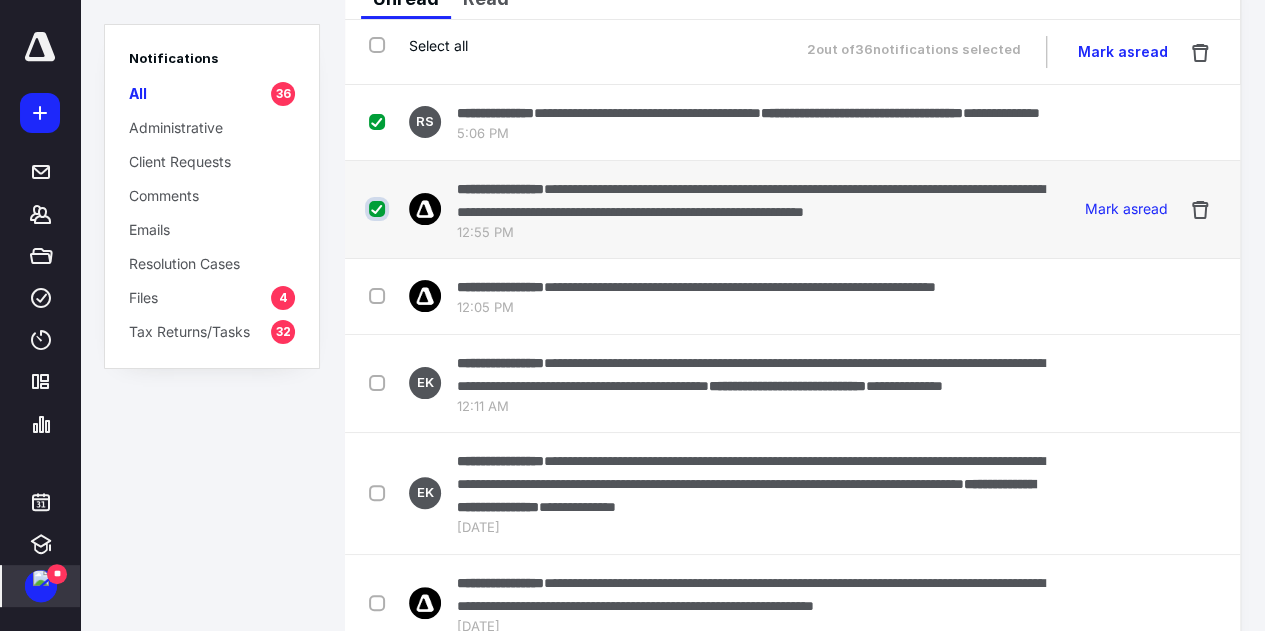scroll, scrollTop: 100, scrollLeft: 0, axis: vertical 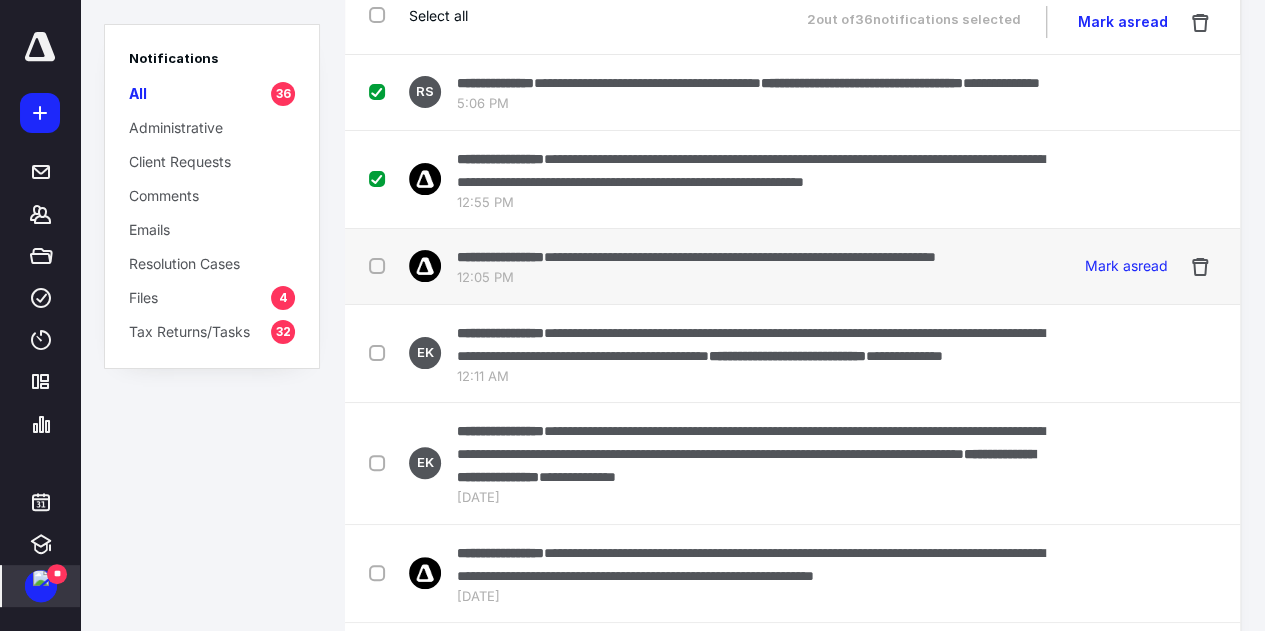click at bounding box center (381, 265) 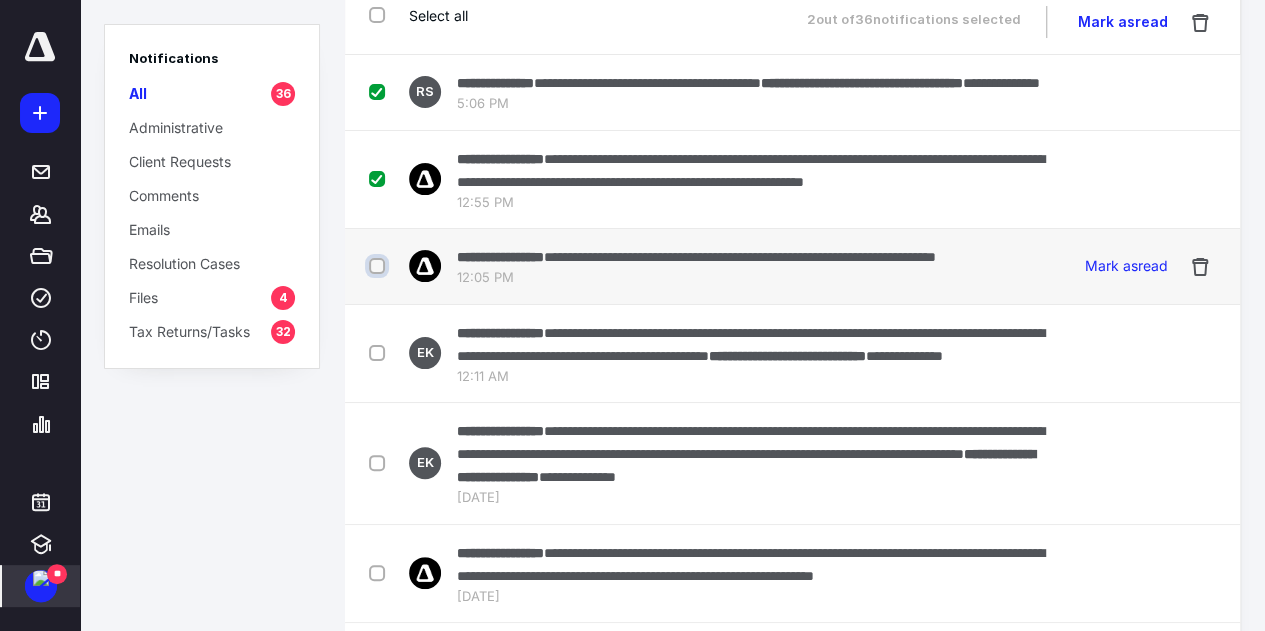 click at bounding box center [379, 266] 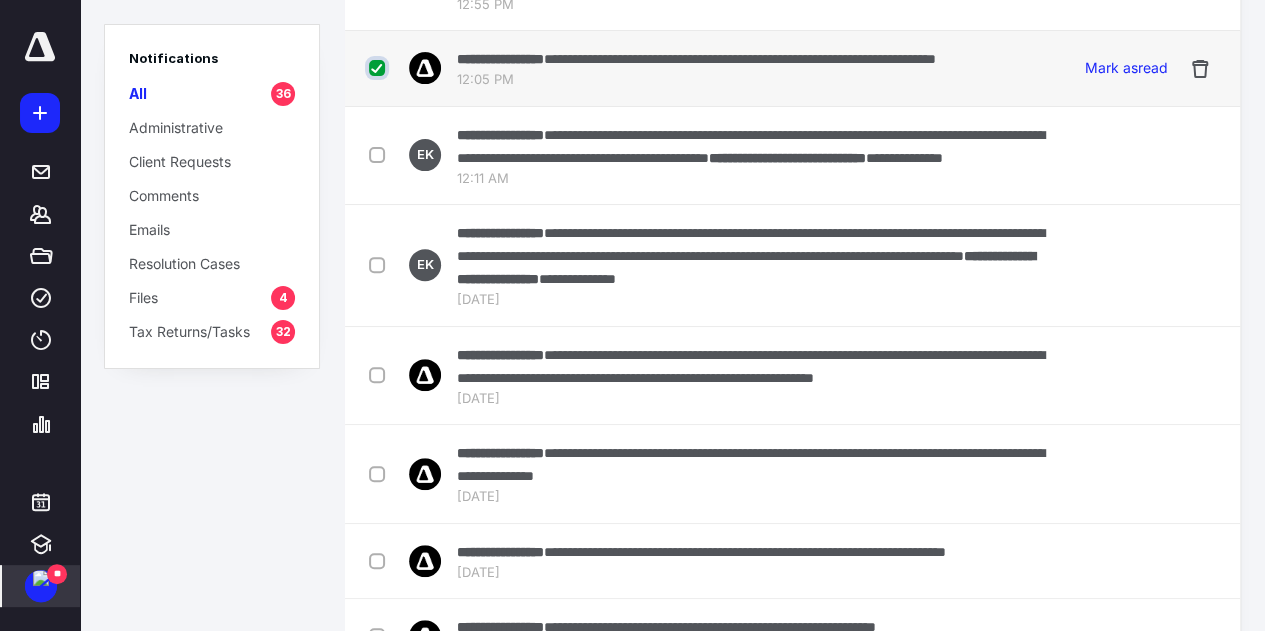 scroll, scrollTop: 300, scrollLeft: 0, axis: vertical 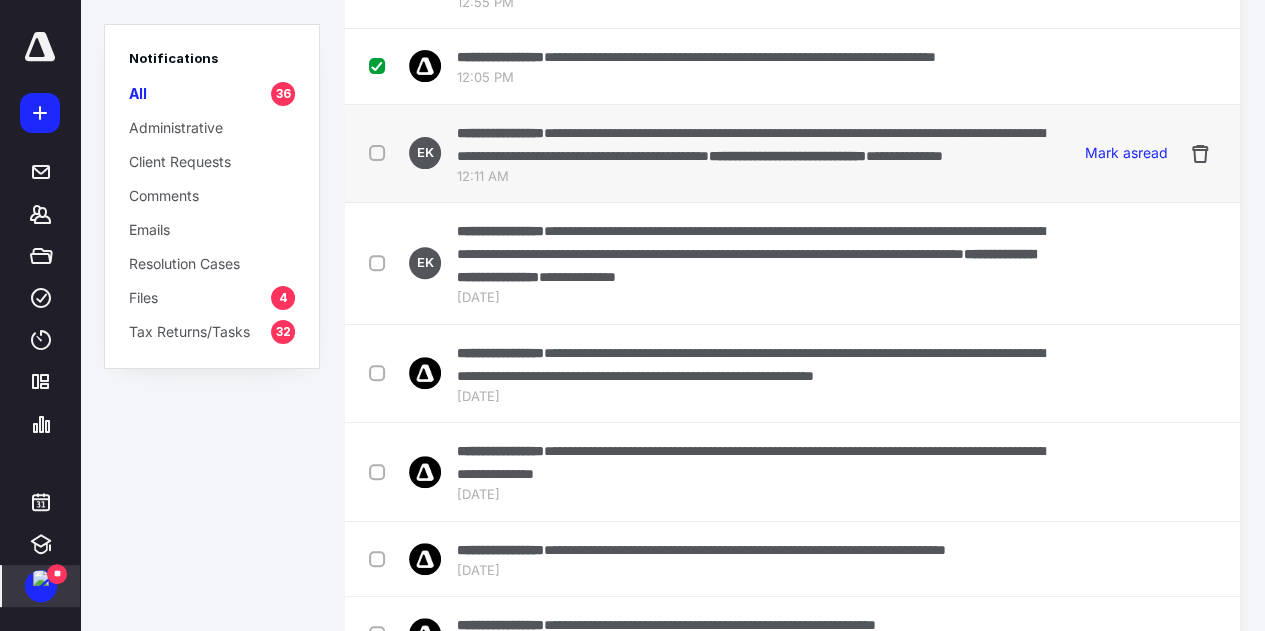 click on "**********" at bounding box center [707, 154] 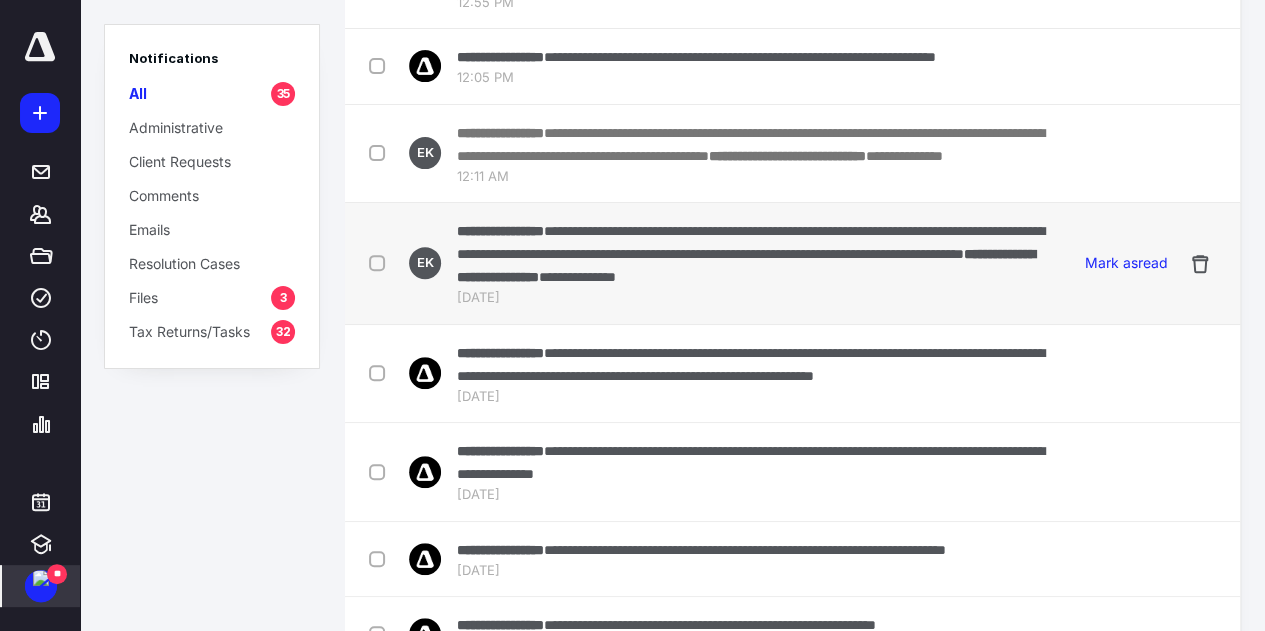 checkbox on "false" 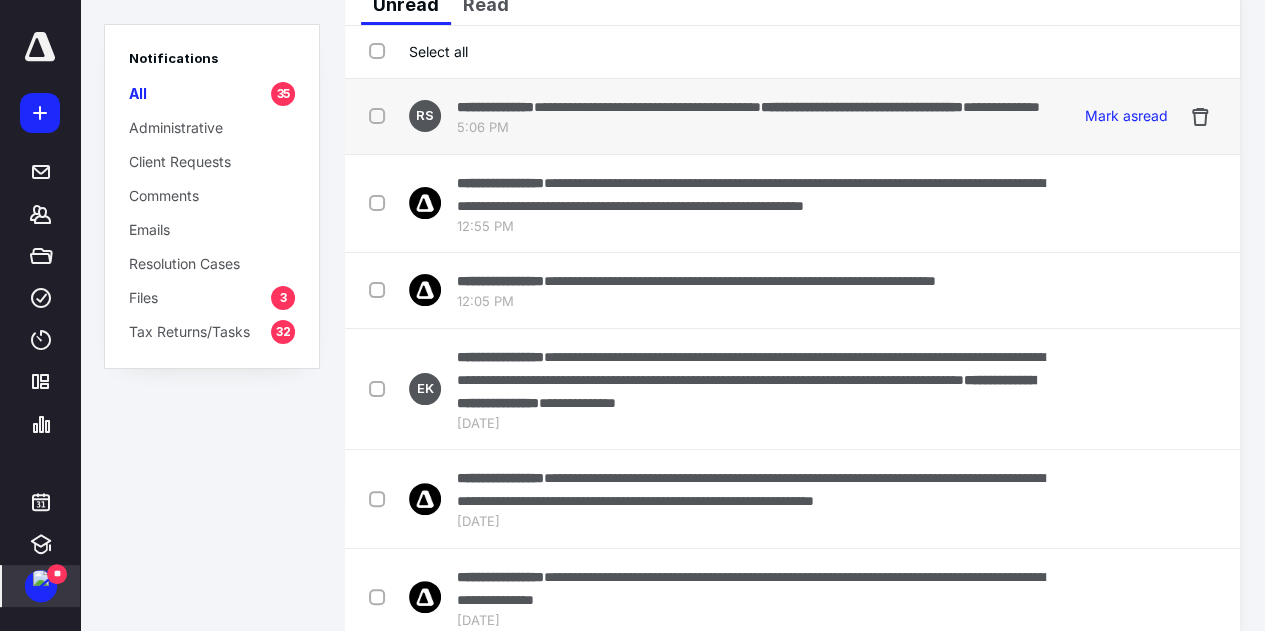 scroll, scrollTop: 0, scrollLeft: 0, axis: both 